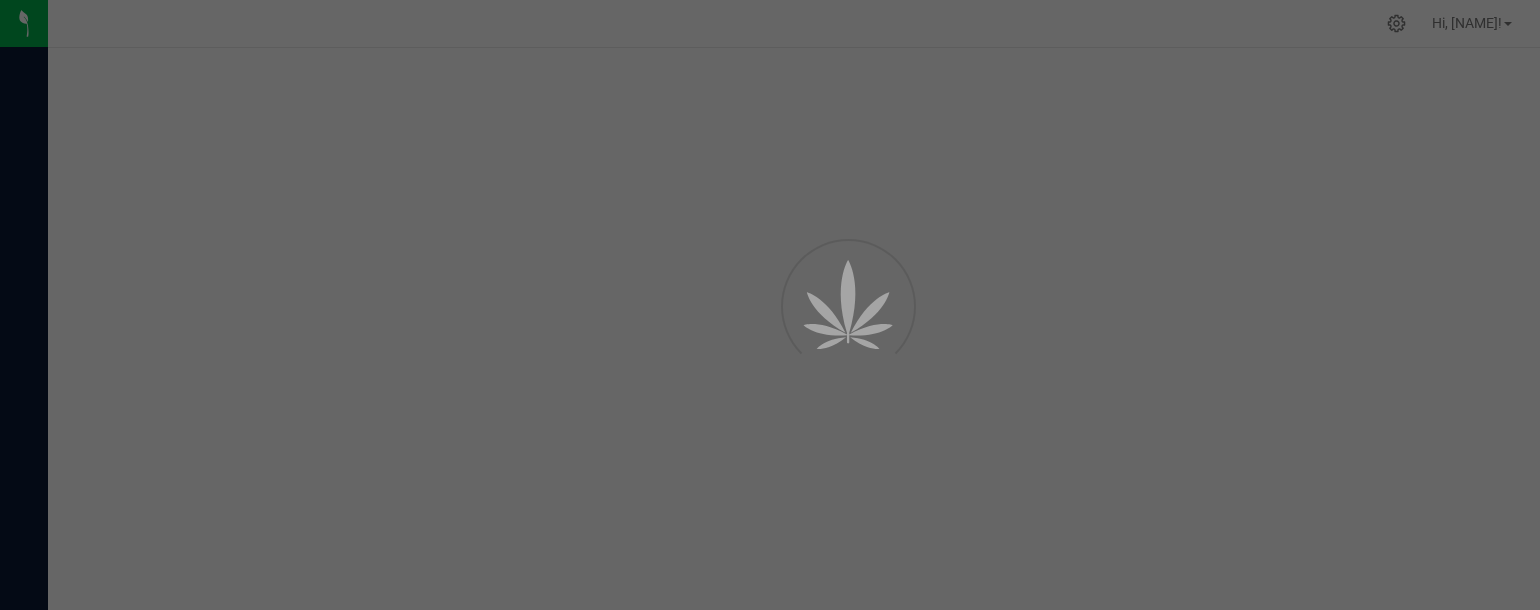 scroll, scrollTop: 0, scrollLeft: 0, axis: both 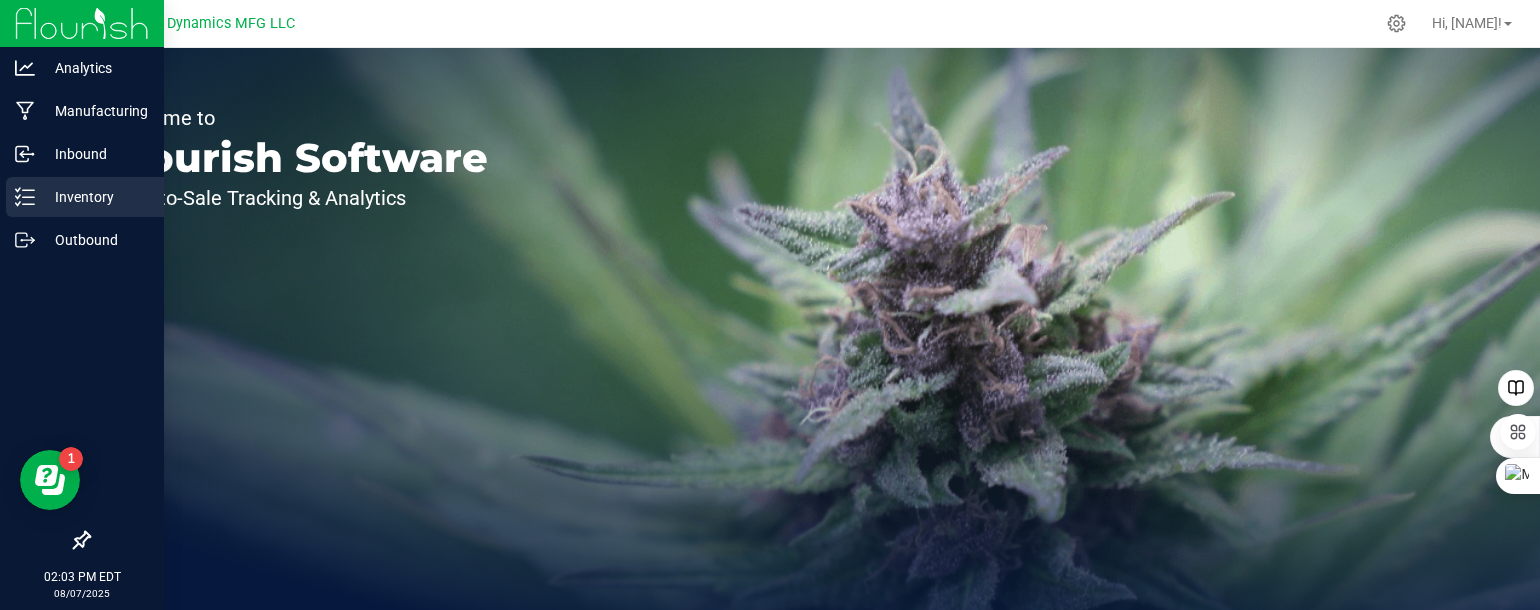 click 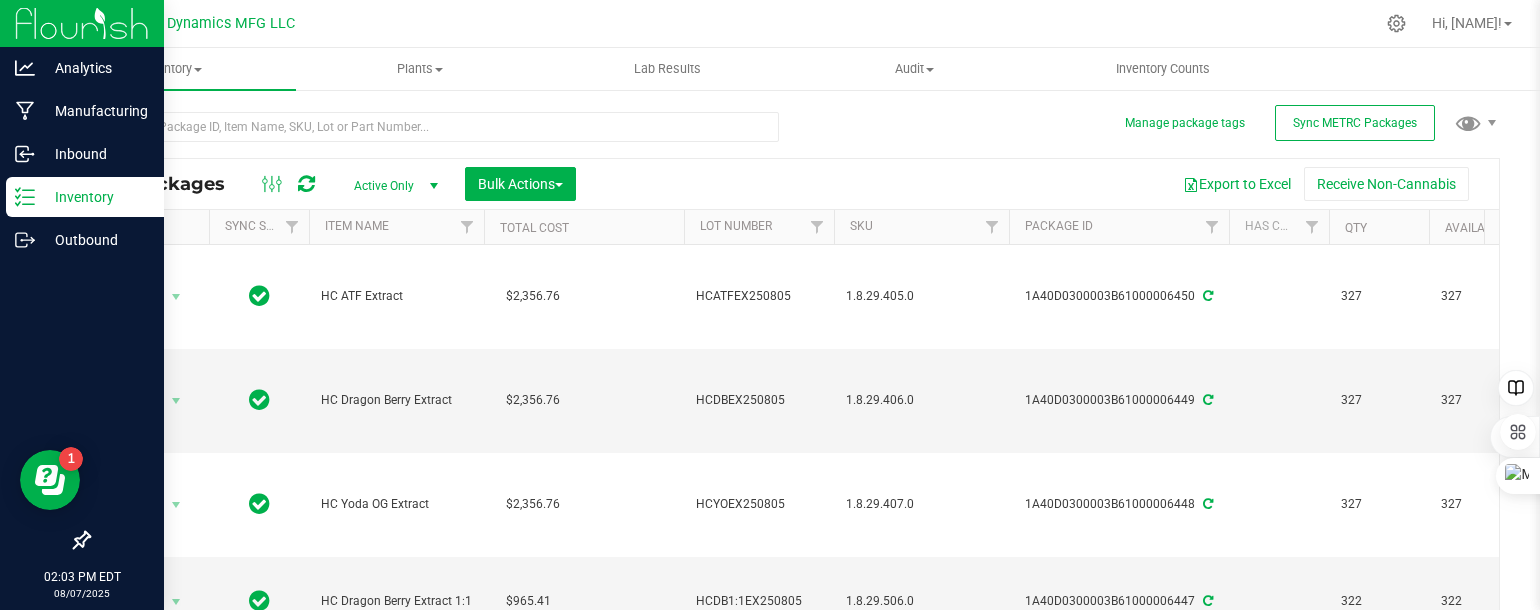 click on "Inventory" at bounding box center [95, 197] 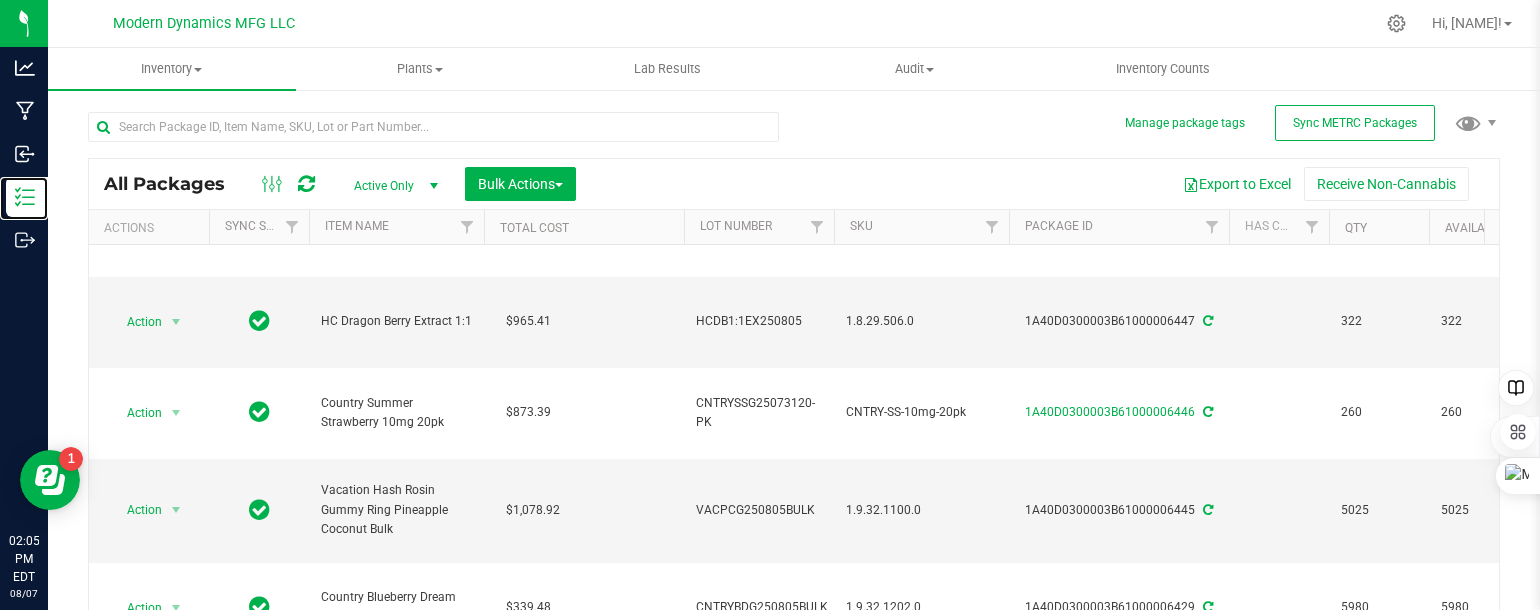 scroll, scrollTop: 300, scrollLeft: 0, axis: vertical 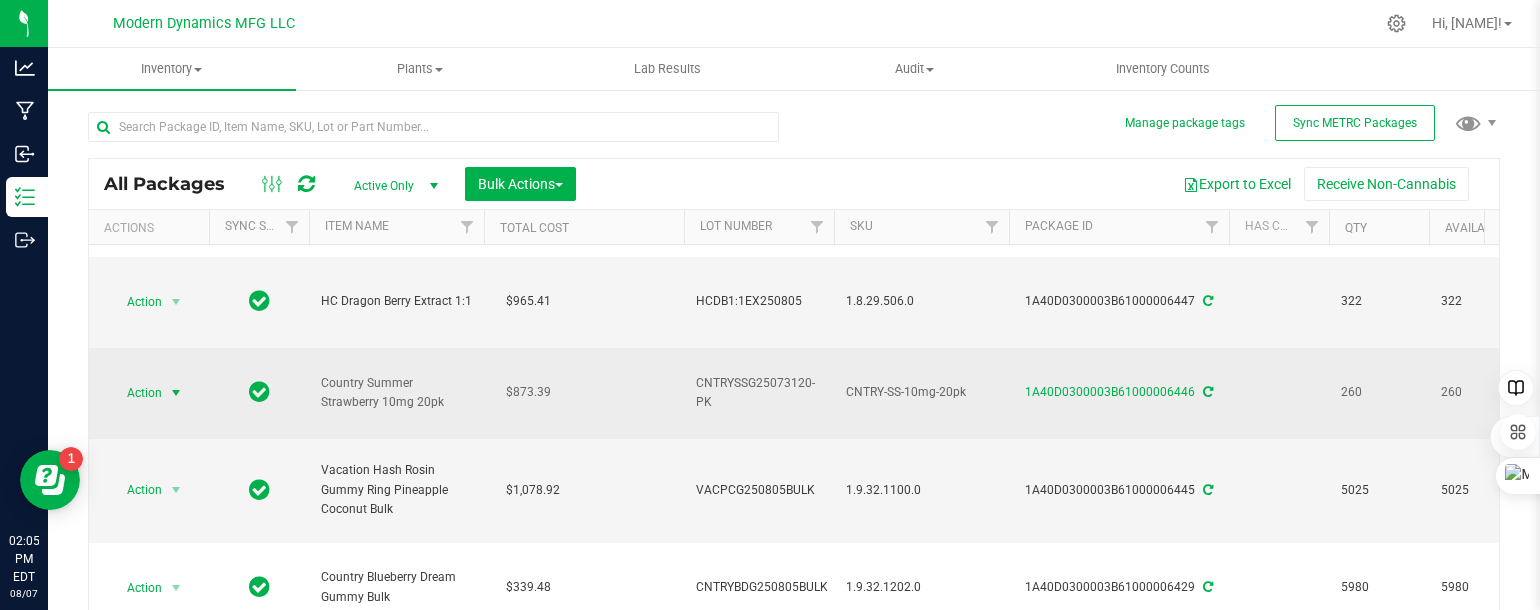 click at bounding box center (176, 393) 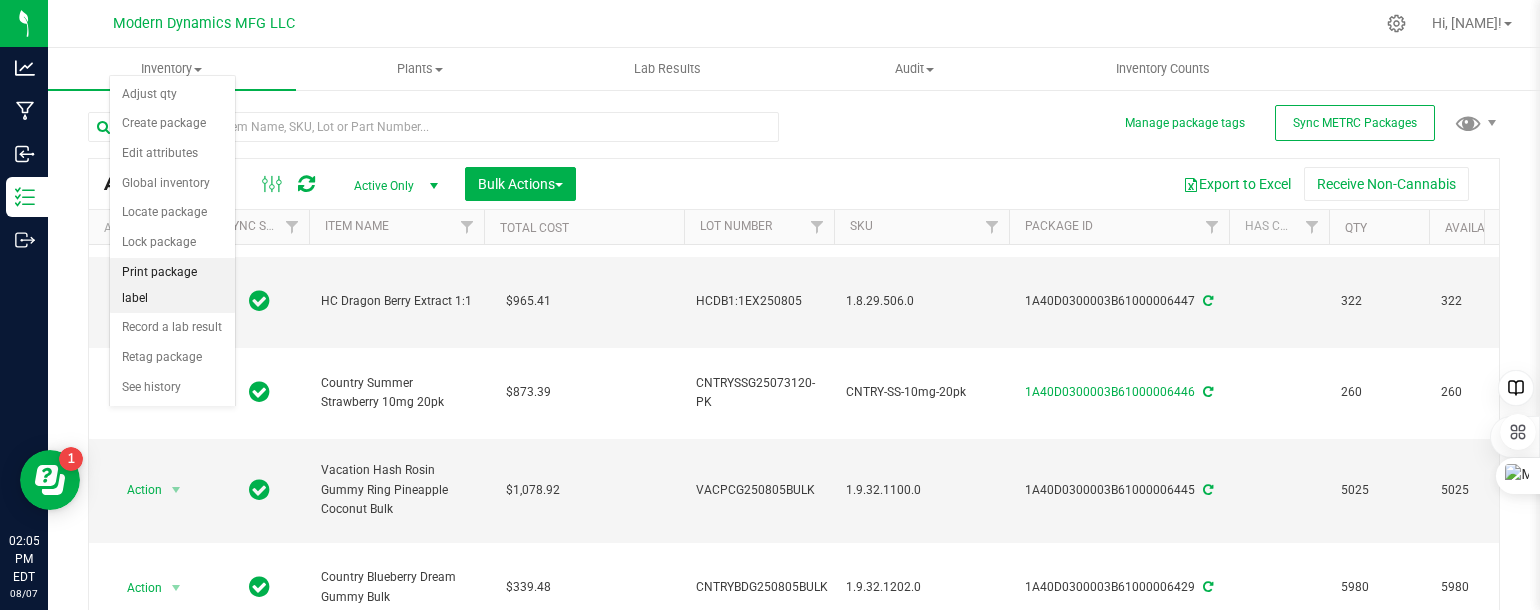 click on "Print package label" at bounding box center [172, 285] 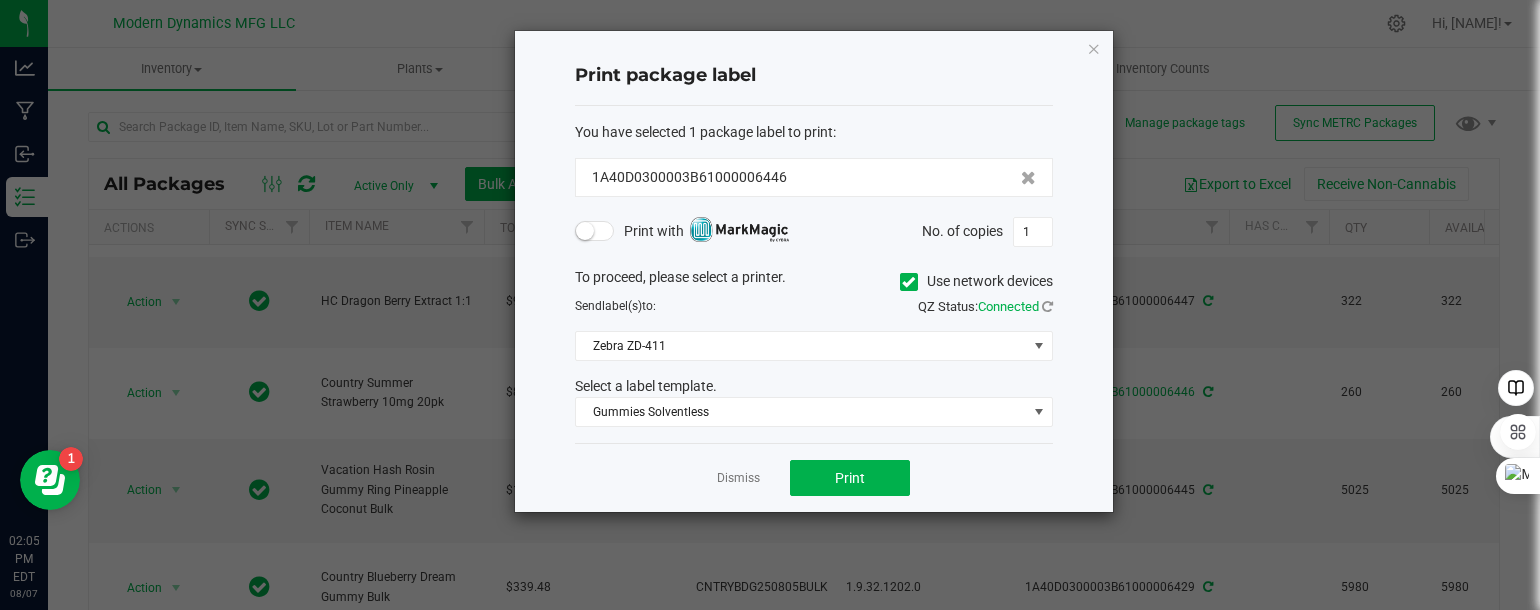 click at bounding box center (595, 231) 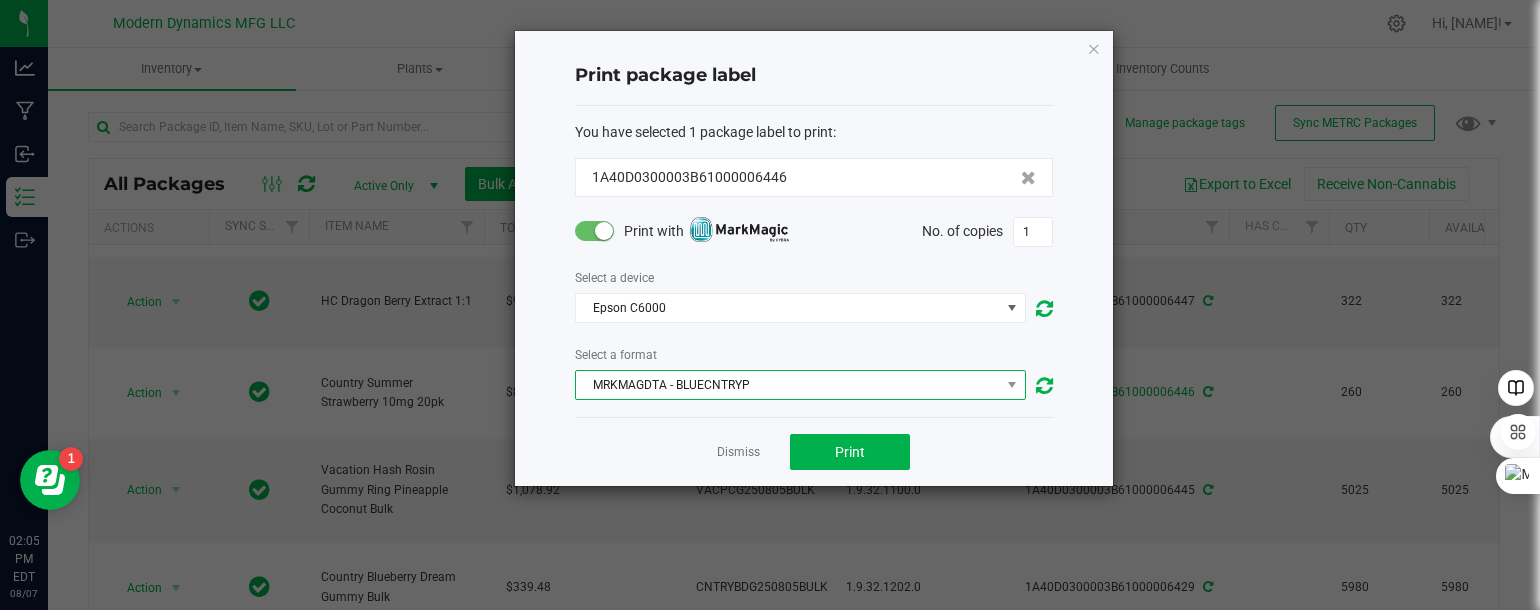 click on "MRKMAGDTA - BLUECNTRYP" at bounding box center [788, 385] 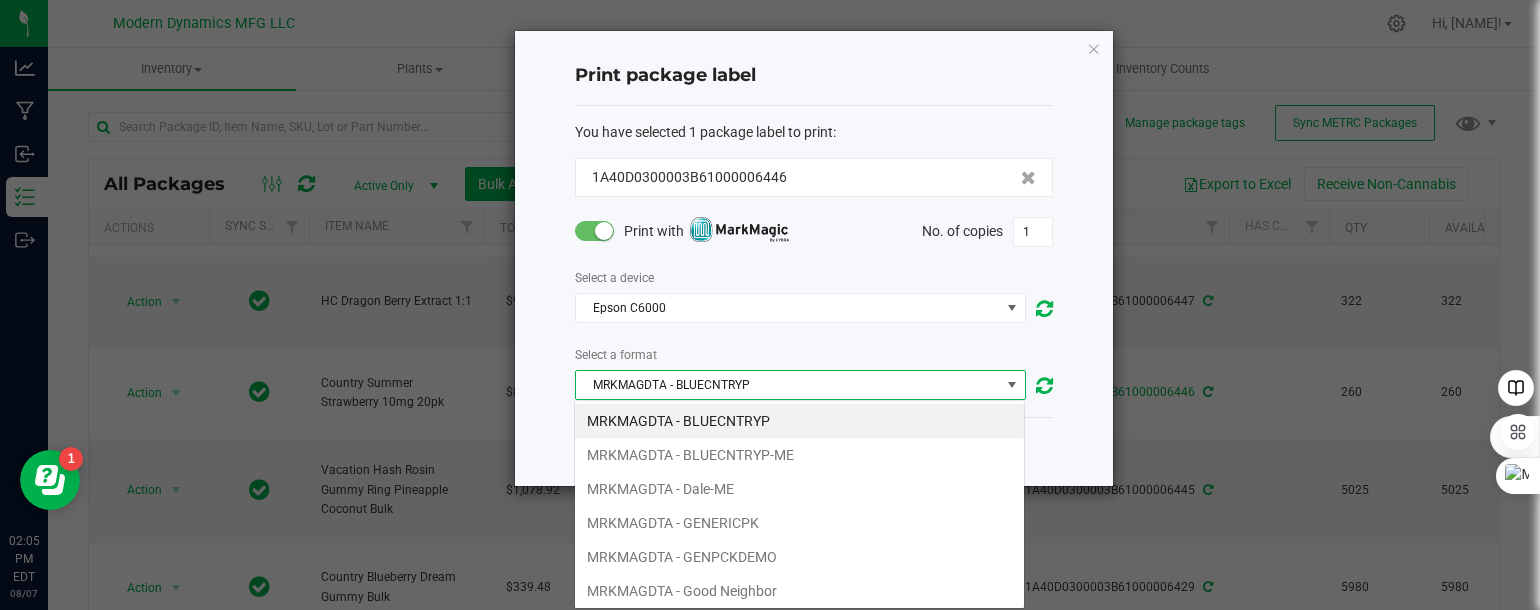 scroll, scrollTop: 99970, scrollLeft: 99548, axis: both 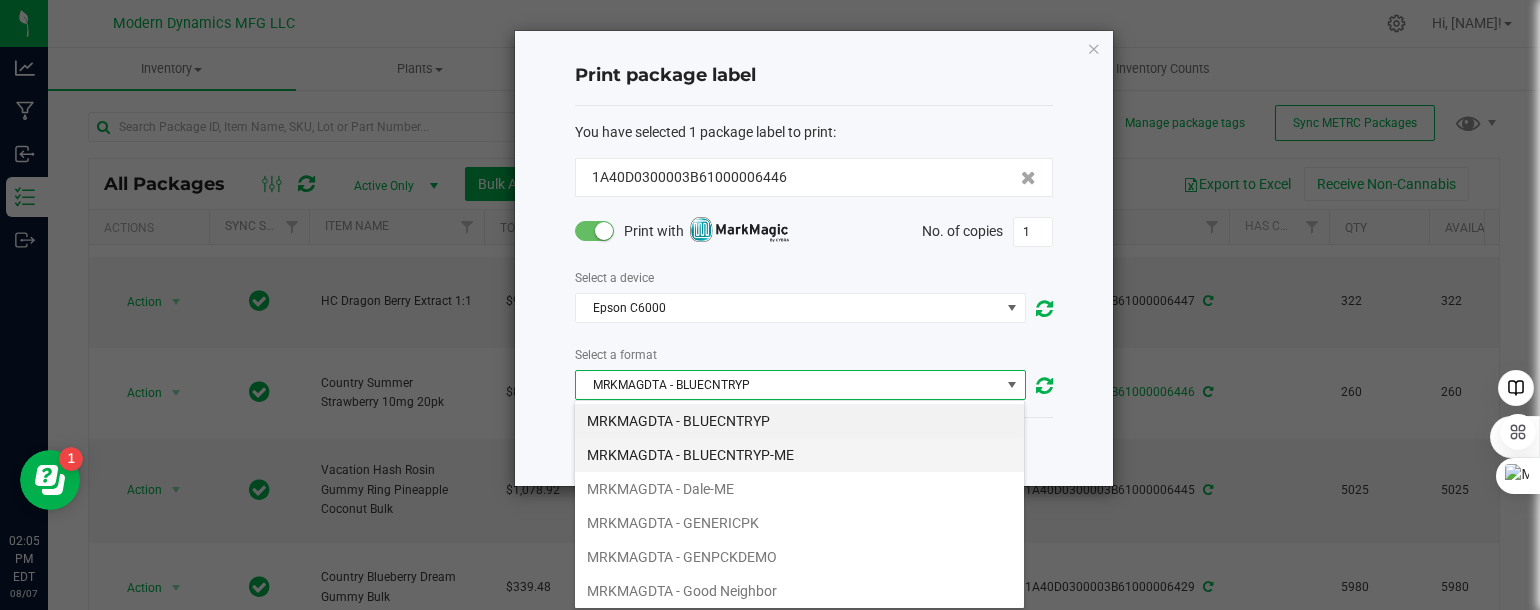 click on "MRKMAGDTA - BLUECNTRYP-ME" at bounding box center (799, 455) 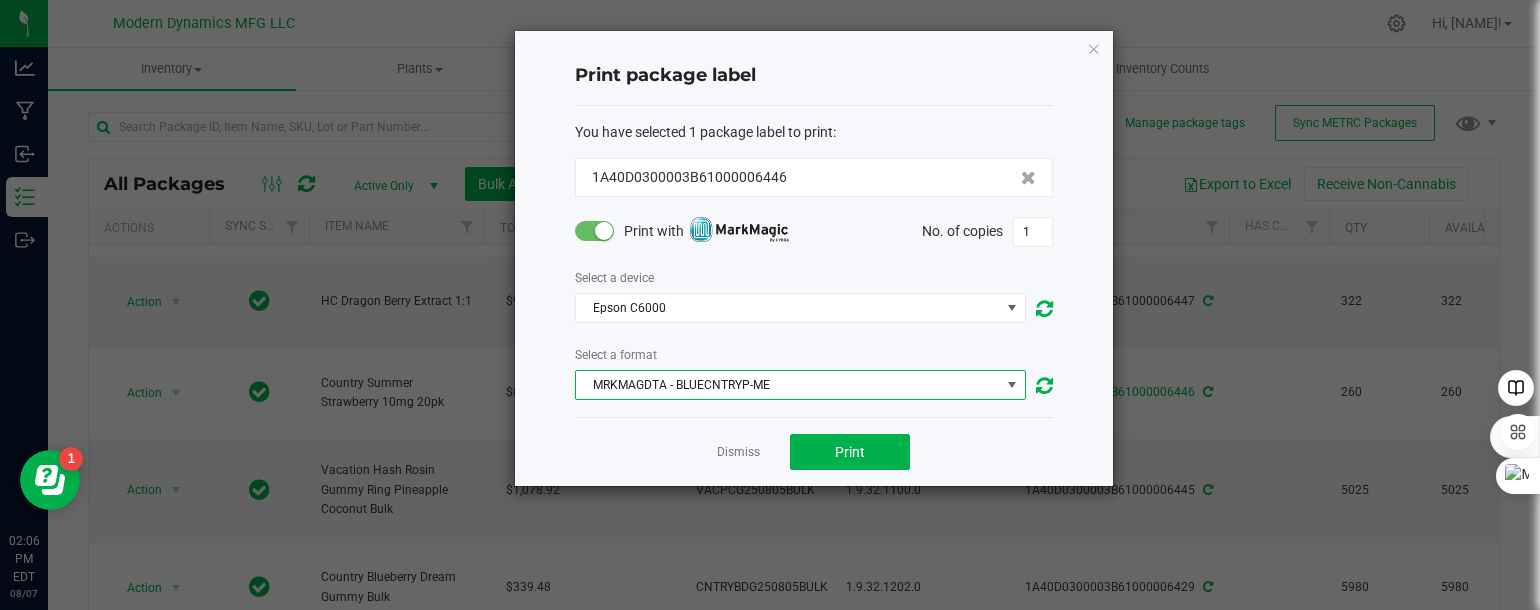 click on "MRKMAGDTA - BLUECNTRYP-ME" at bounding box center [788, 385] 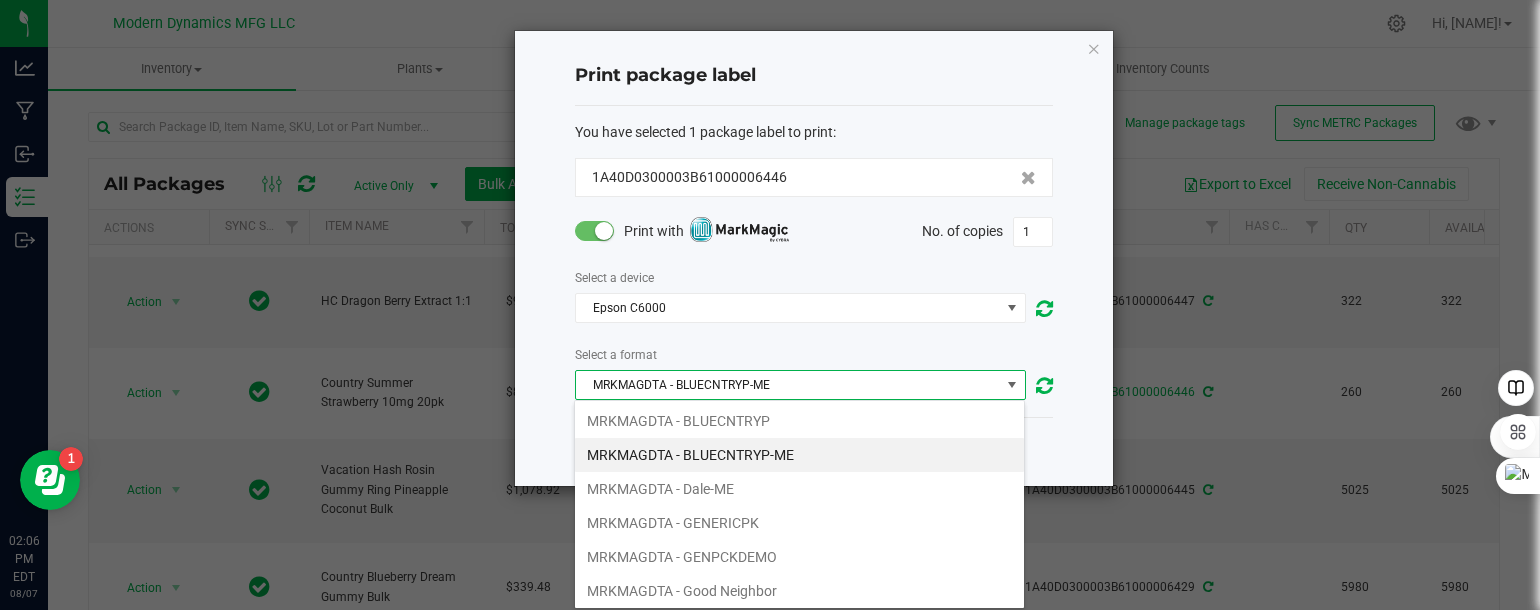 scroll, scrollTop: 99970, scrollLeft: 99548, axis: both 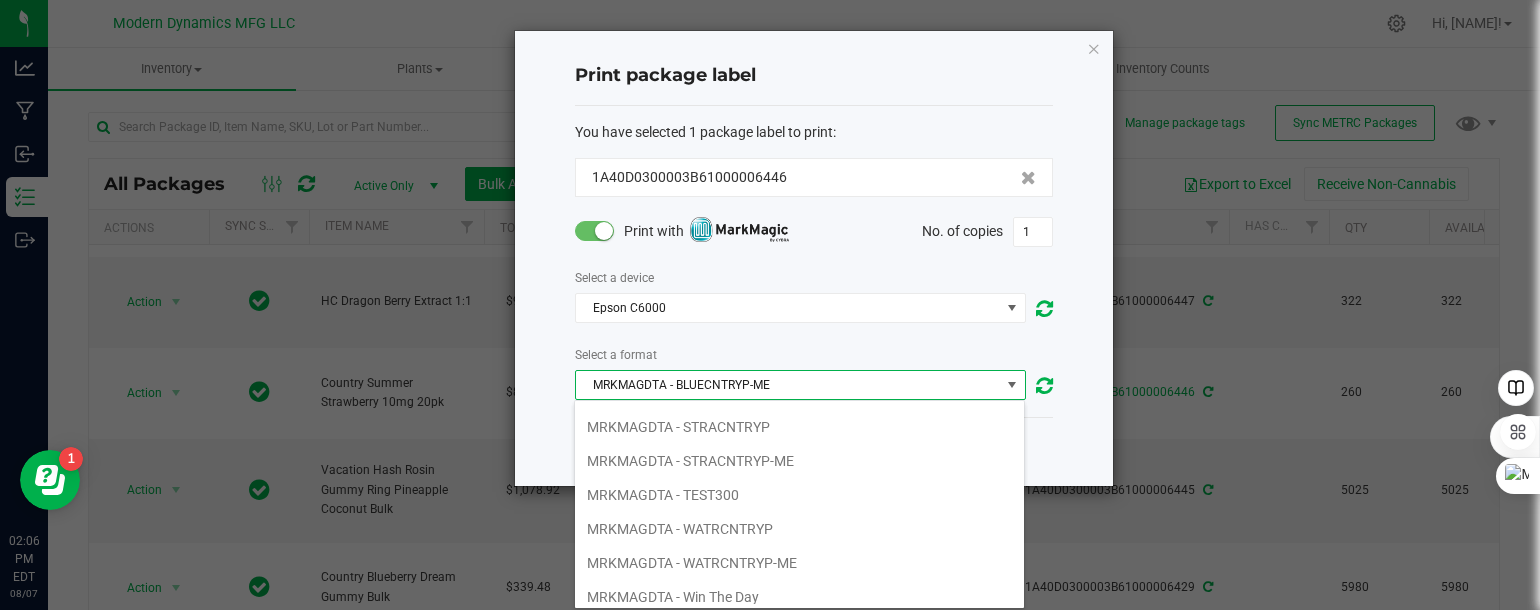 click on "MRKMAGDTA - STRACNTRYP-ME" at bounding box center [799, 461] 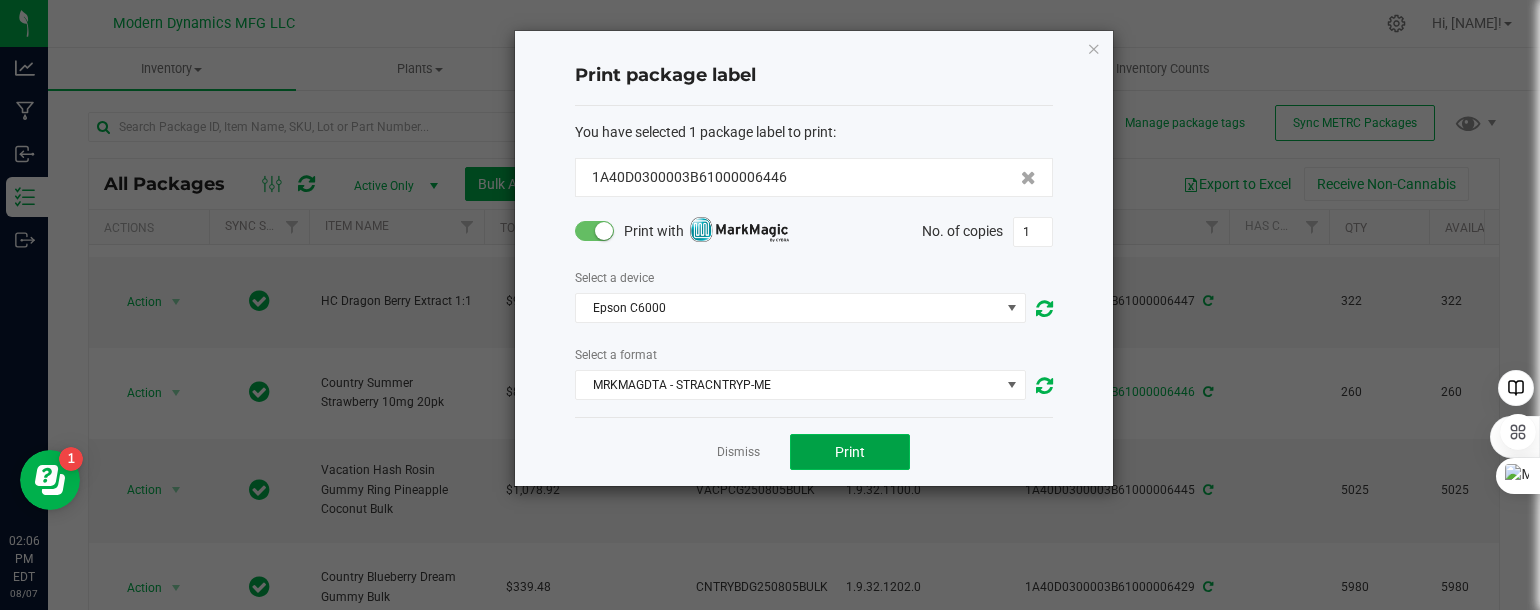 click on "Print" 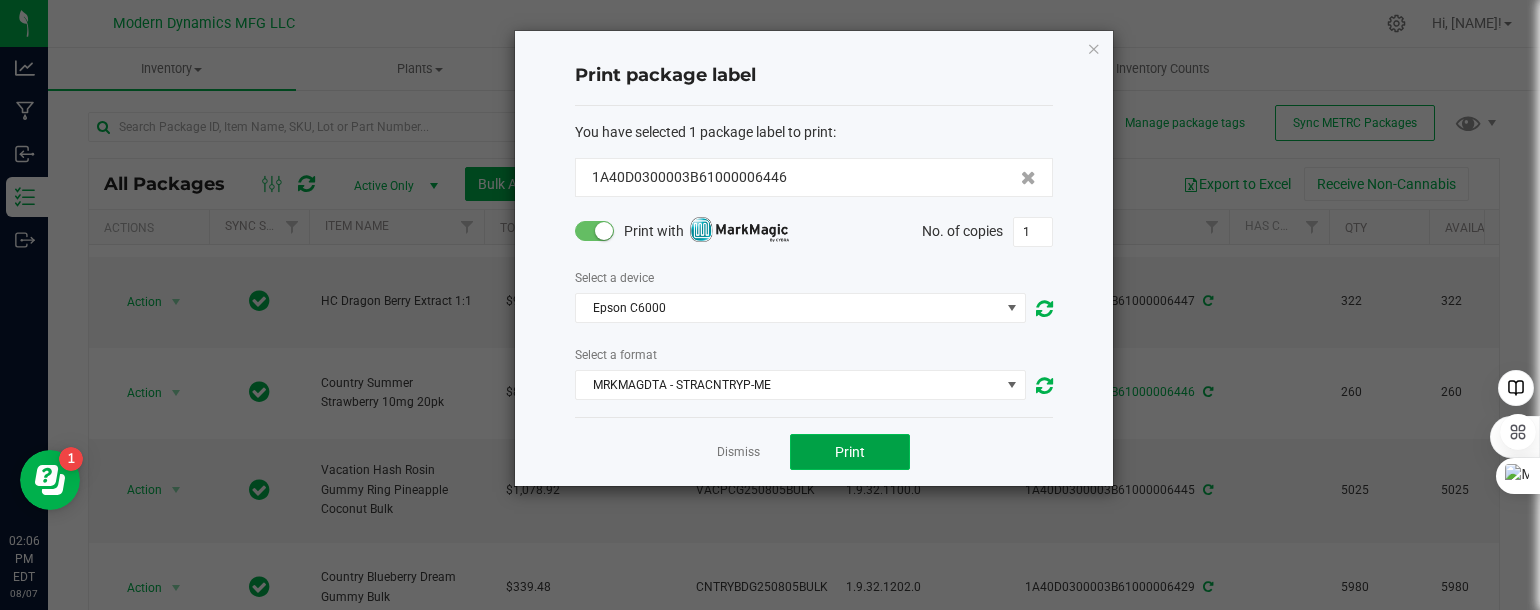 click on "Print" 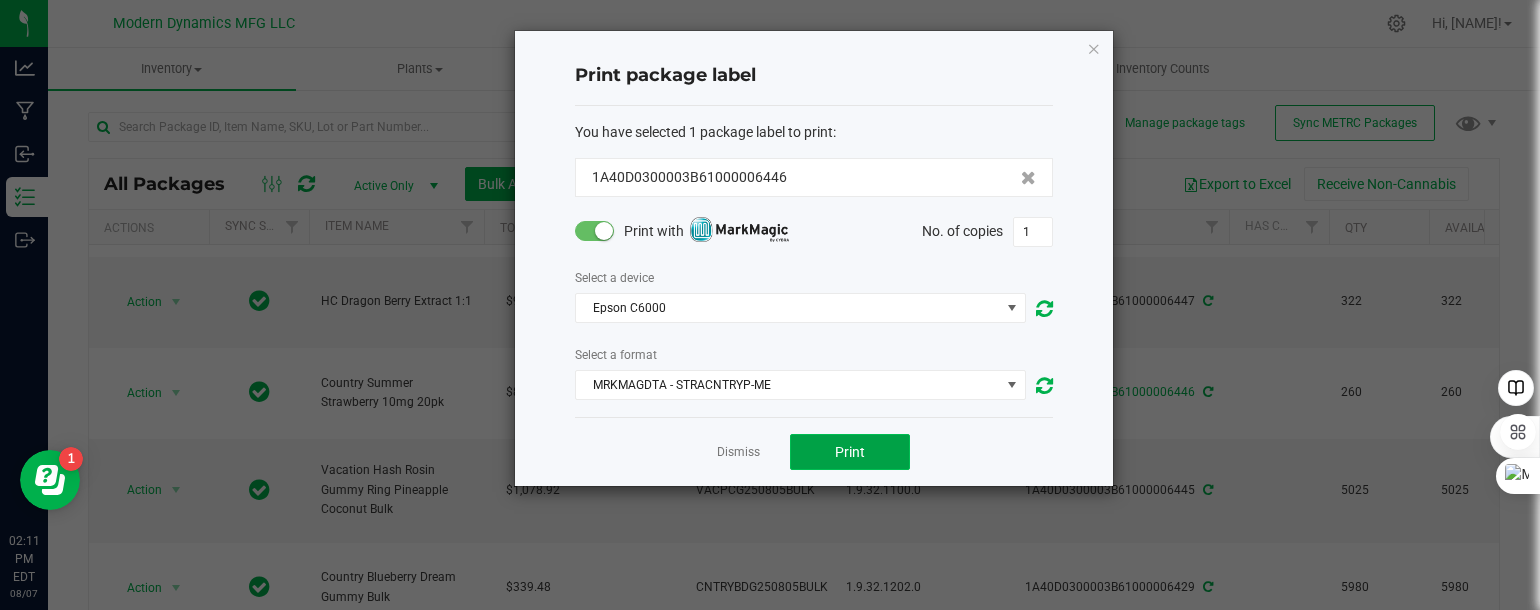 click on "Print" 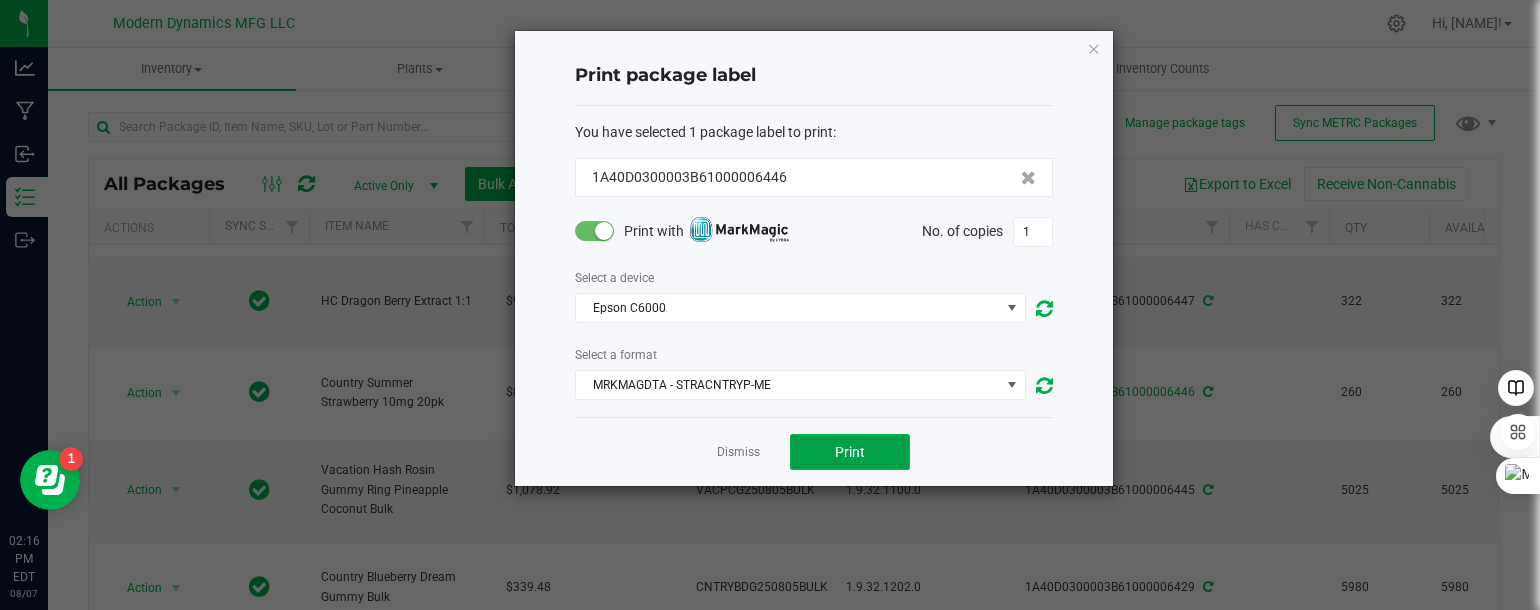 click on "Print" 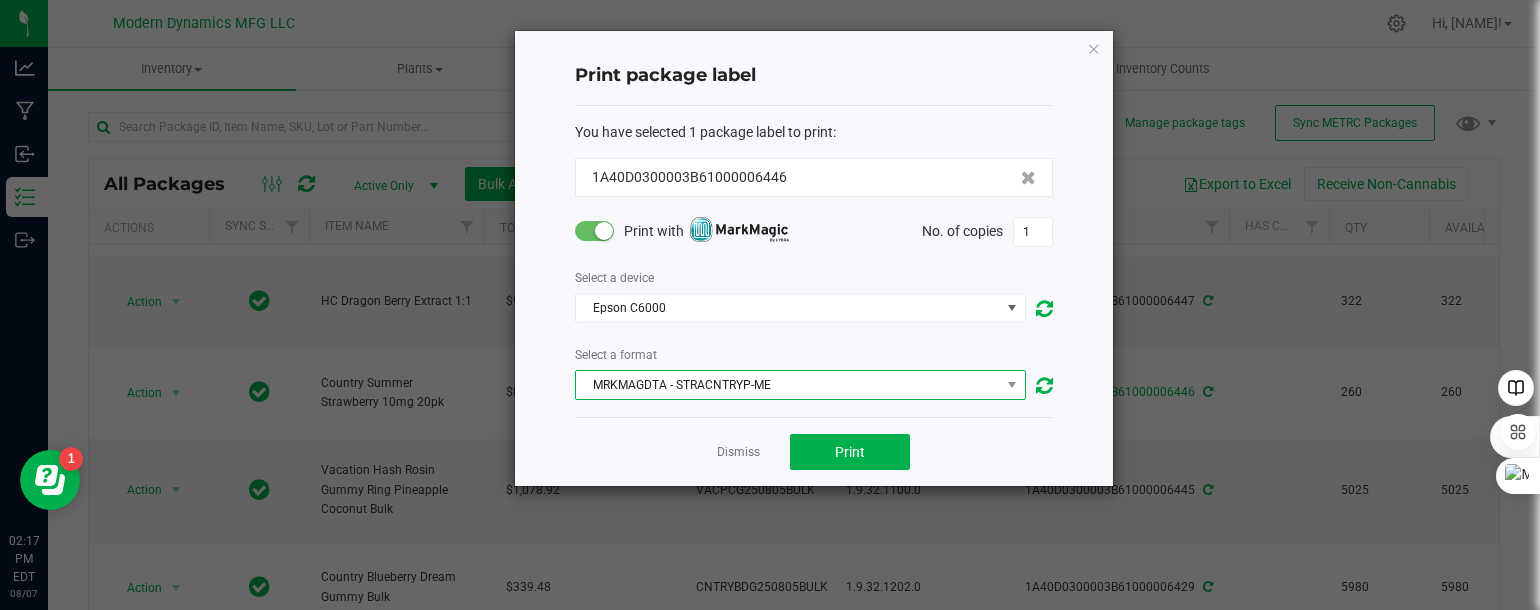 click on "MRKMAGDTA - STRACNTRYP-ME" at bounding box center [788, 385] 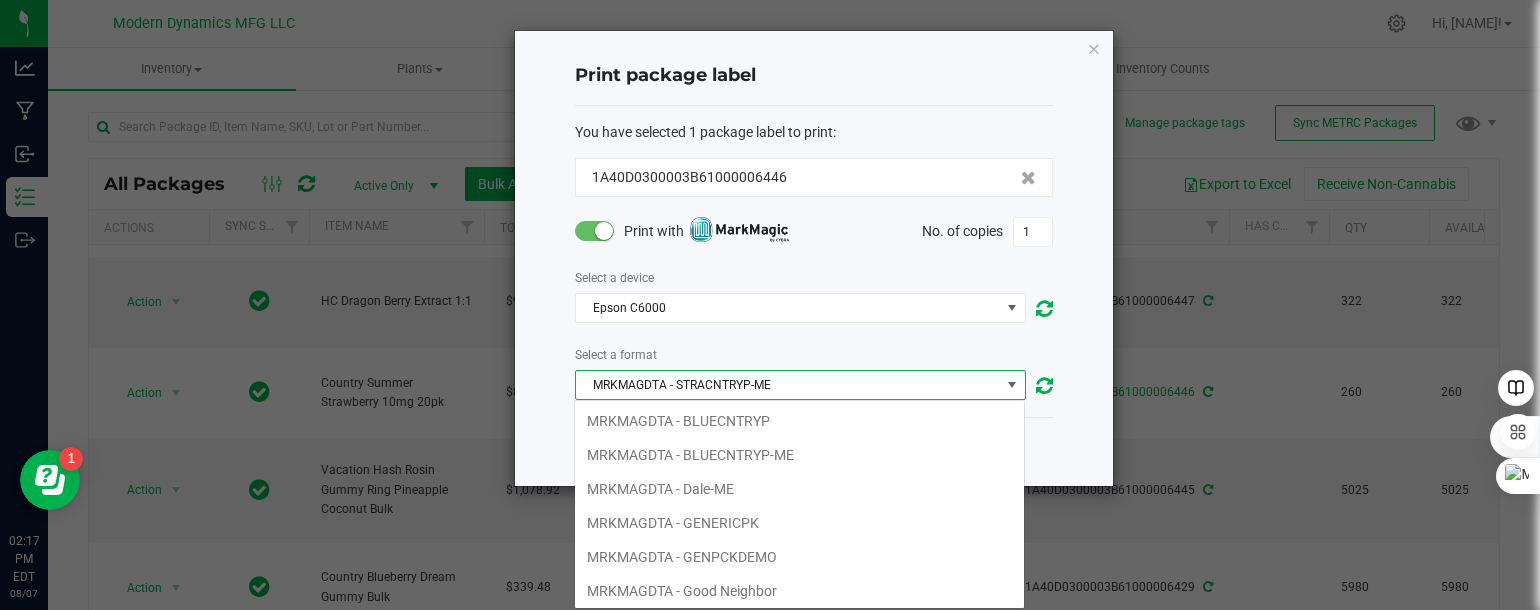 scroll, scrollTop: 99970, scrollLeft: 99548, axis: both 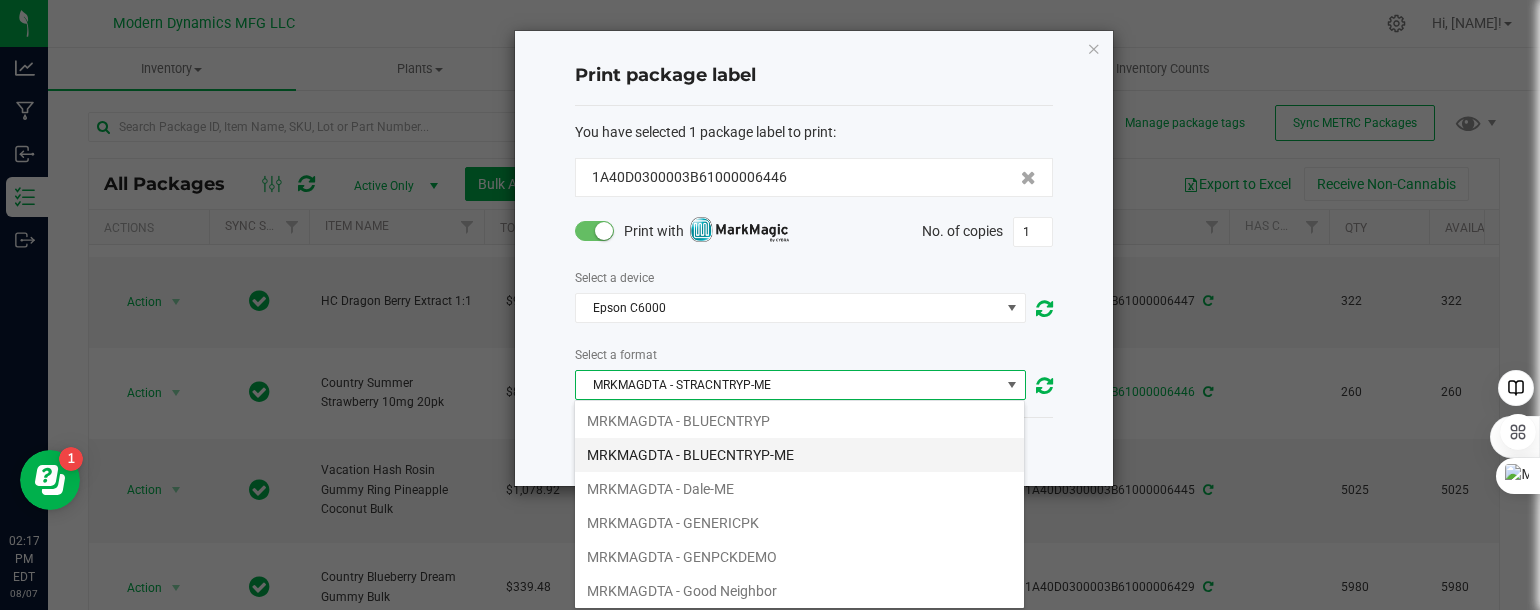 click on "MRKMAGDTA - BLUECNTRYP-ME" at bounding box center [799, 455] 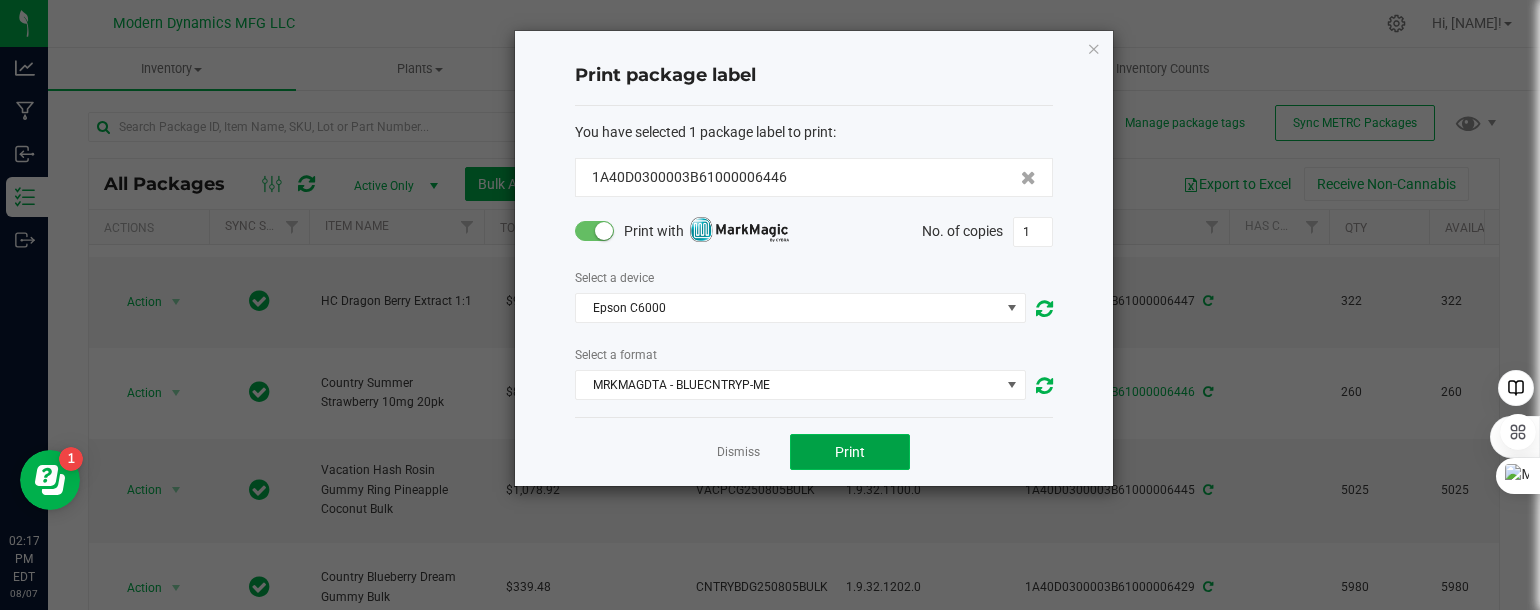 click on "Print" 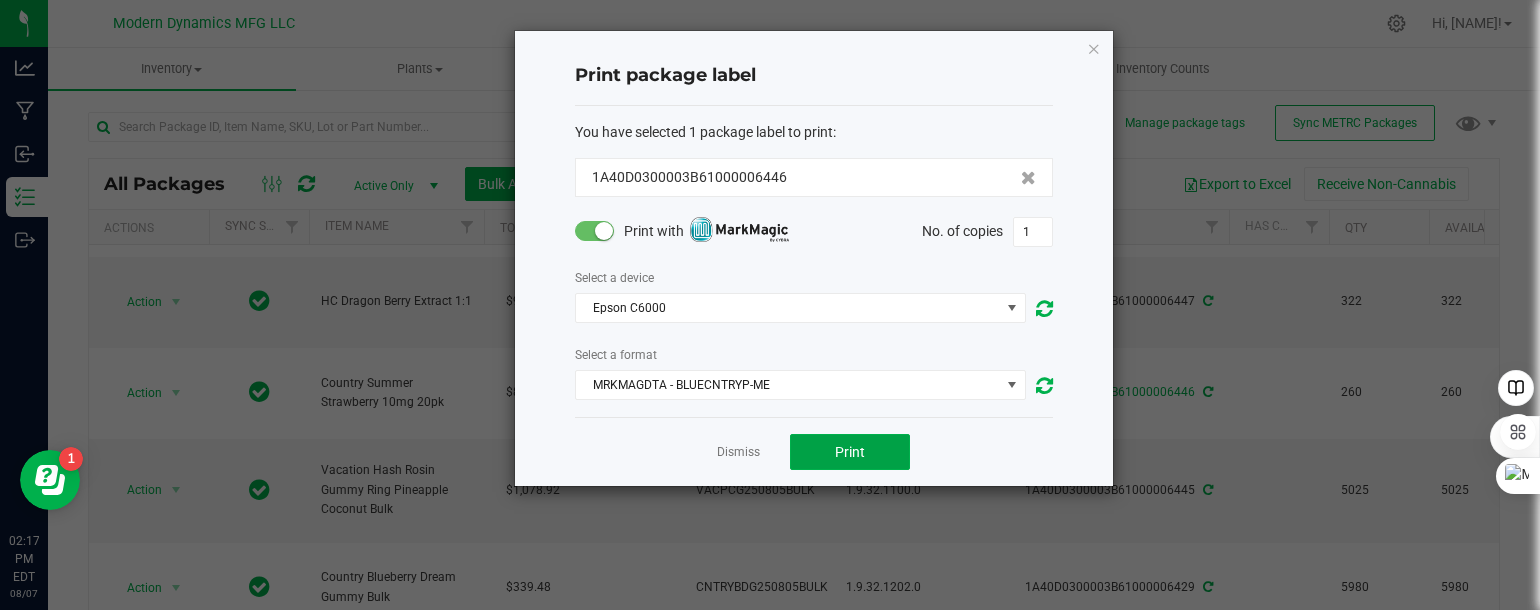 click on "Print" 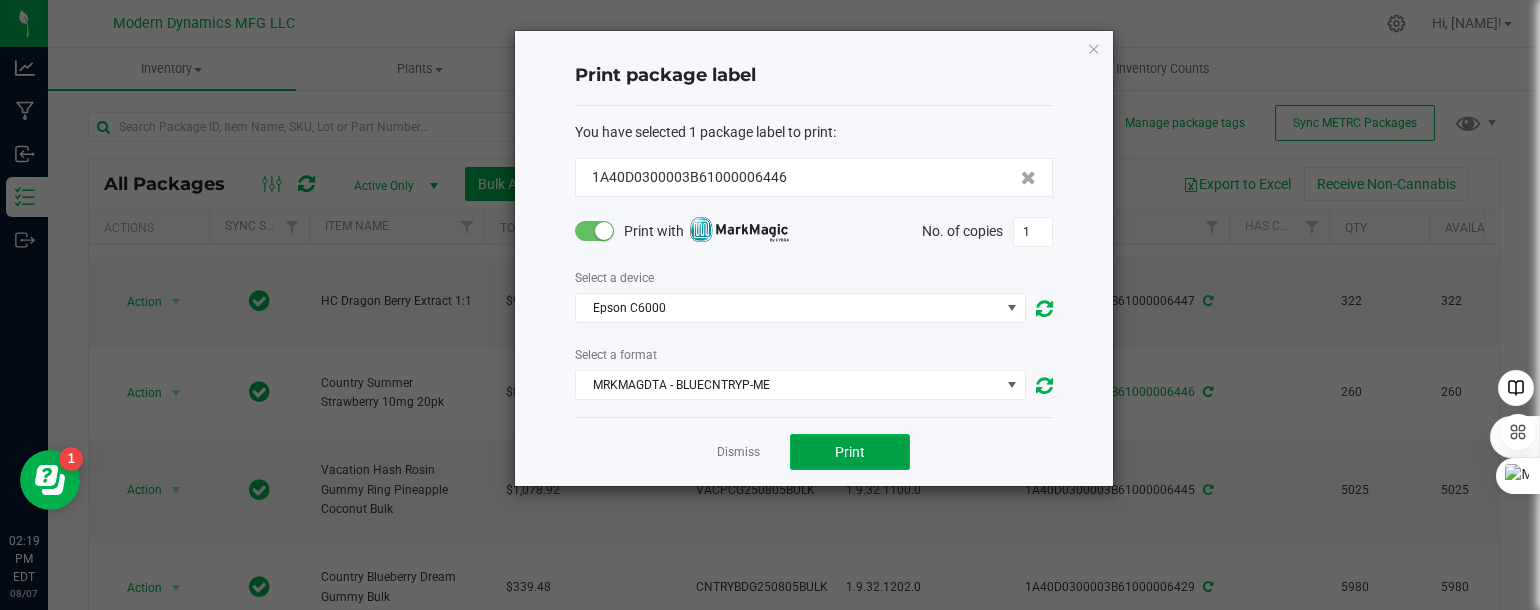 click on "Print" 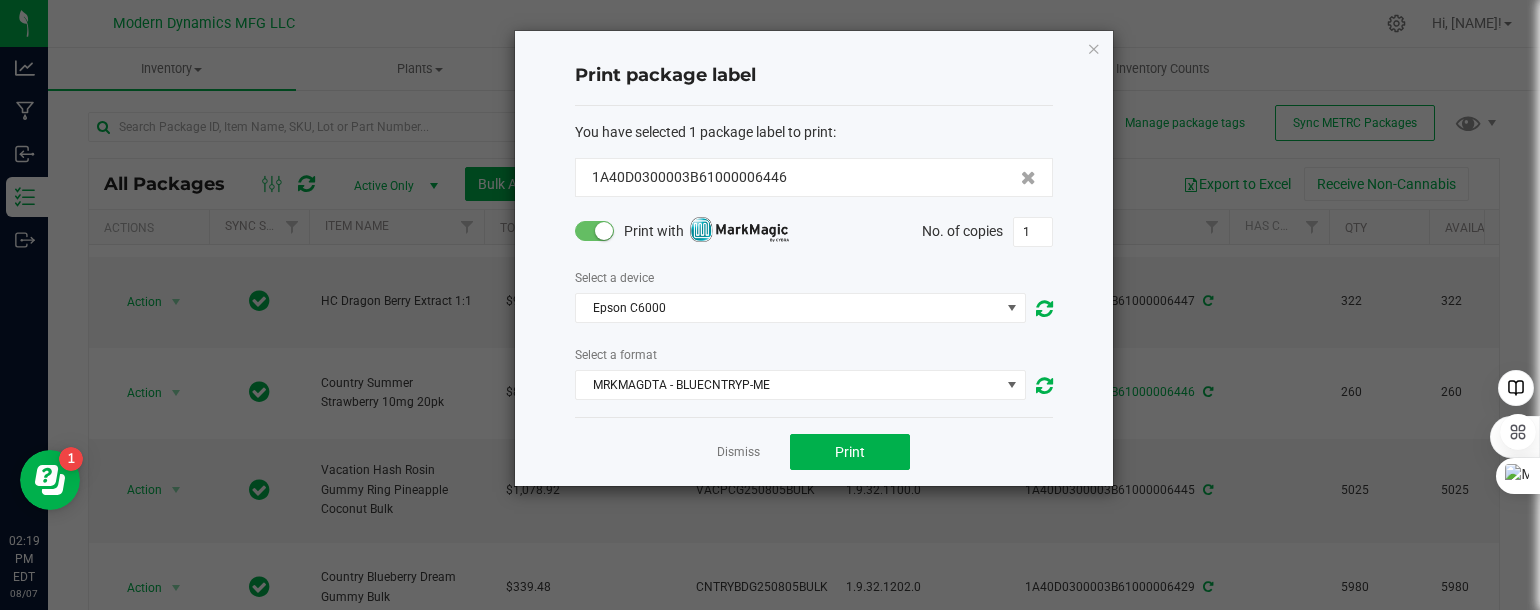 click on "Print package label" 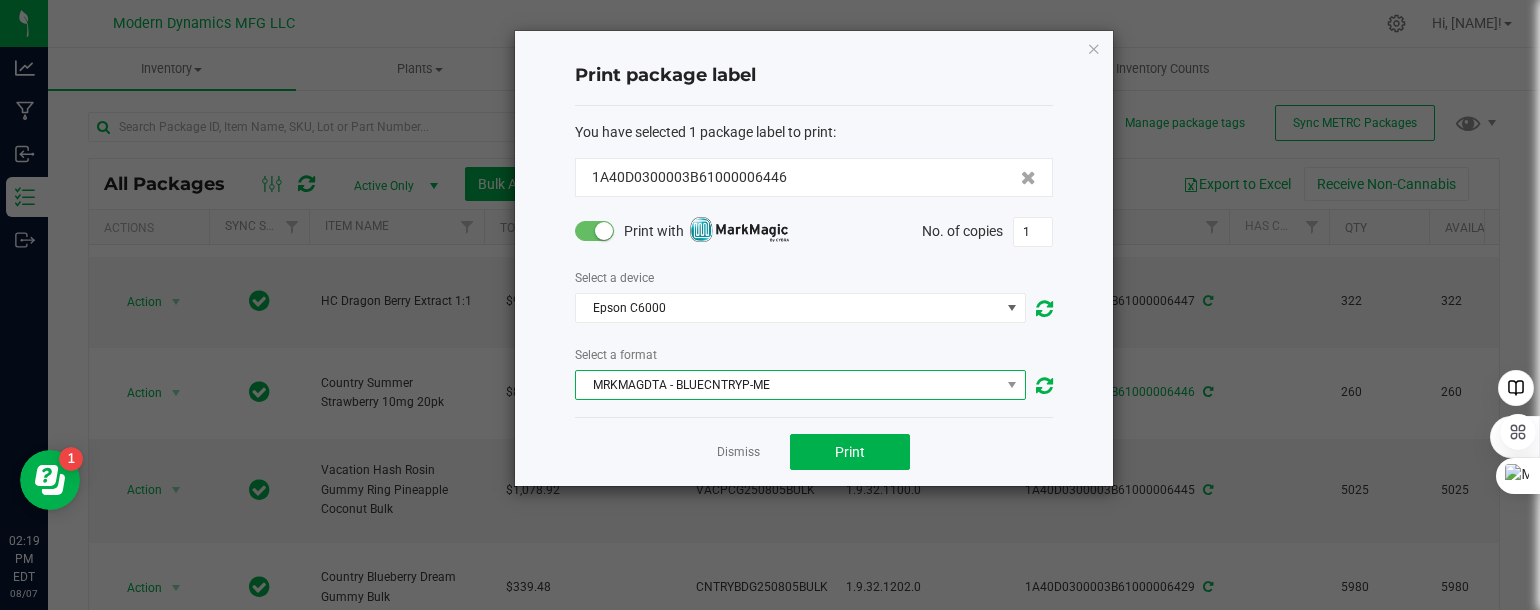 click on "MRKMAGDTA - BLUECNTRYP-ME" at bounding box center [788, 385] 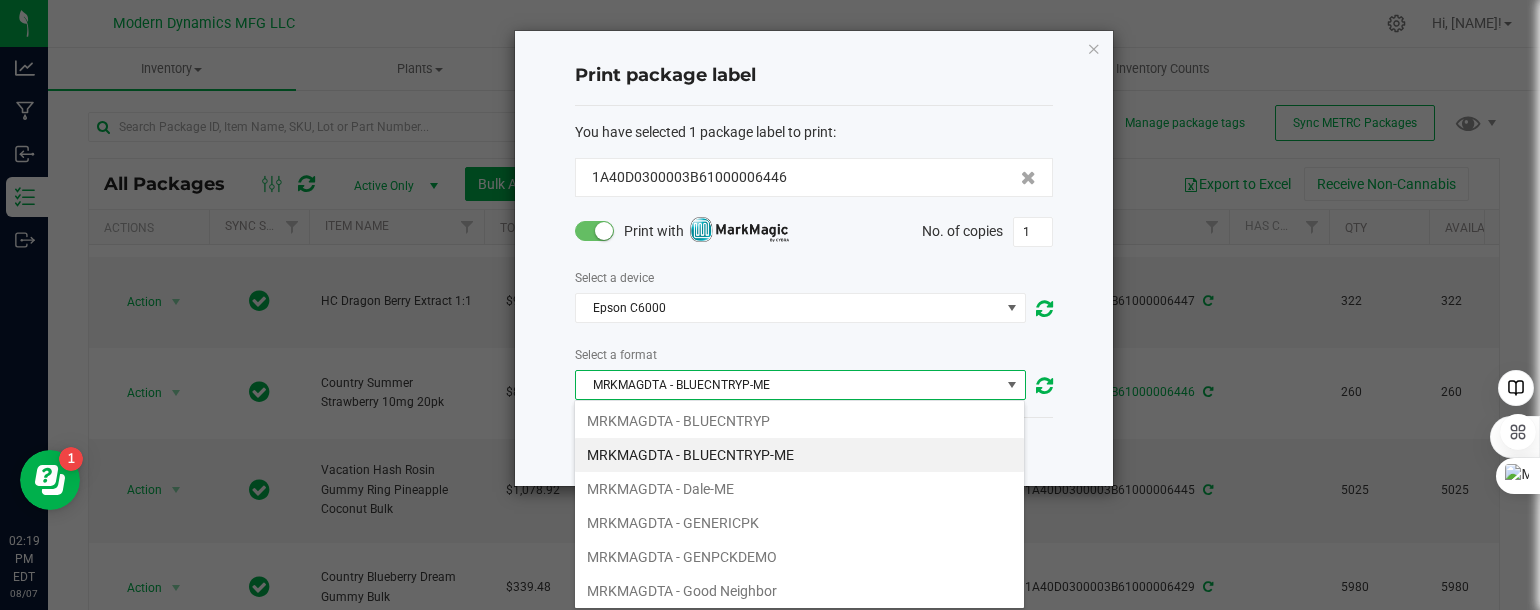 scroll, scrollTop: 99970, scrollLeft: 99548, axis: both 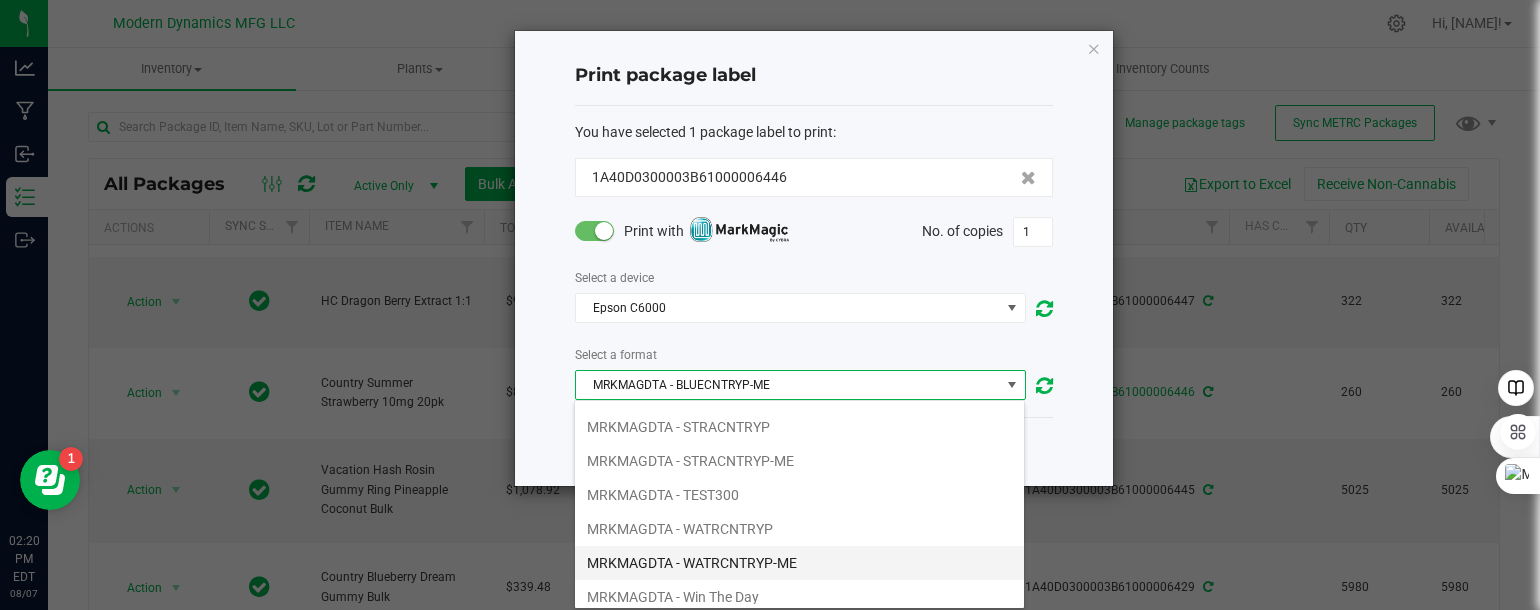 click on "MRKMAGDTA - WATRCNTRYP-ME" at bounding box center [799, 563] 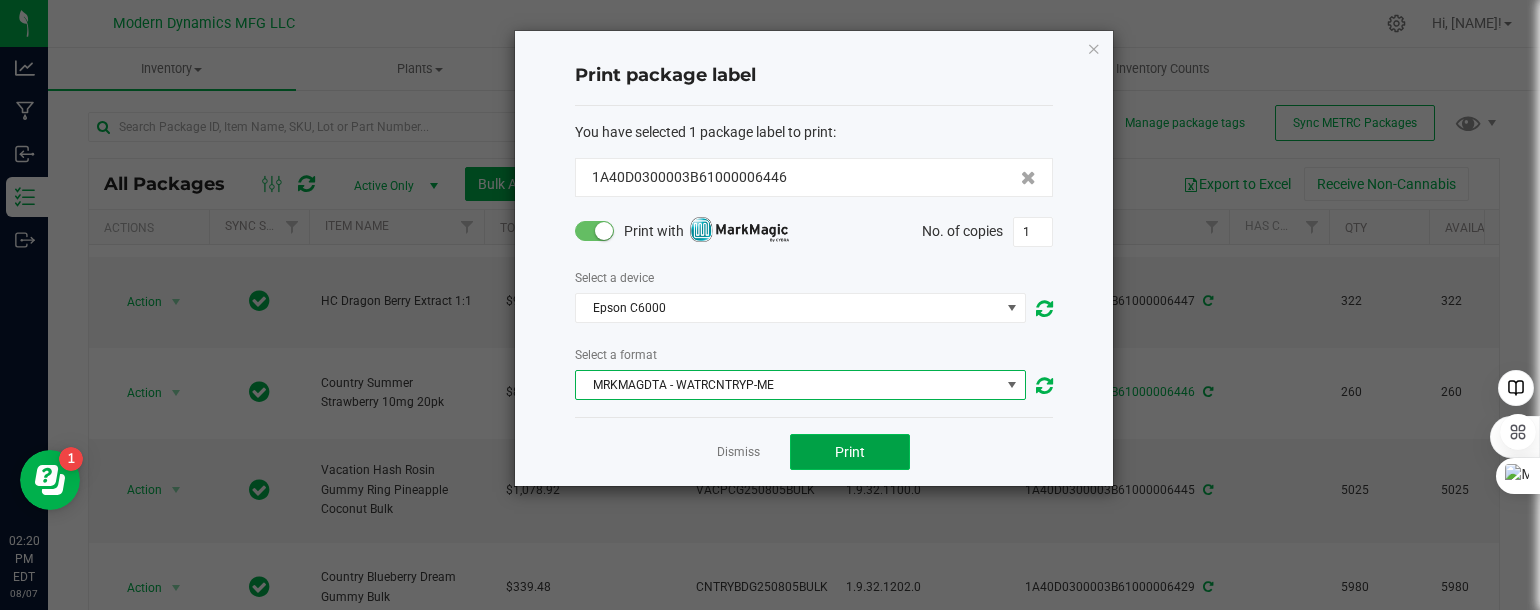 click on "Print" 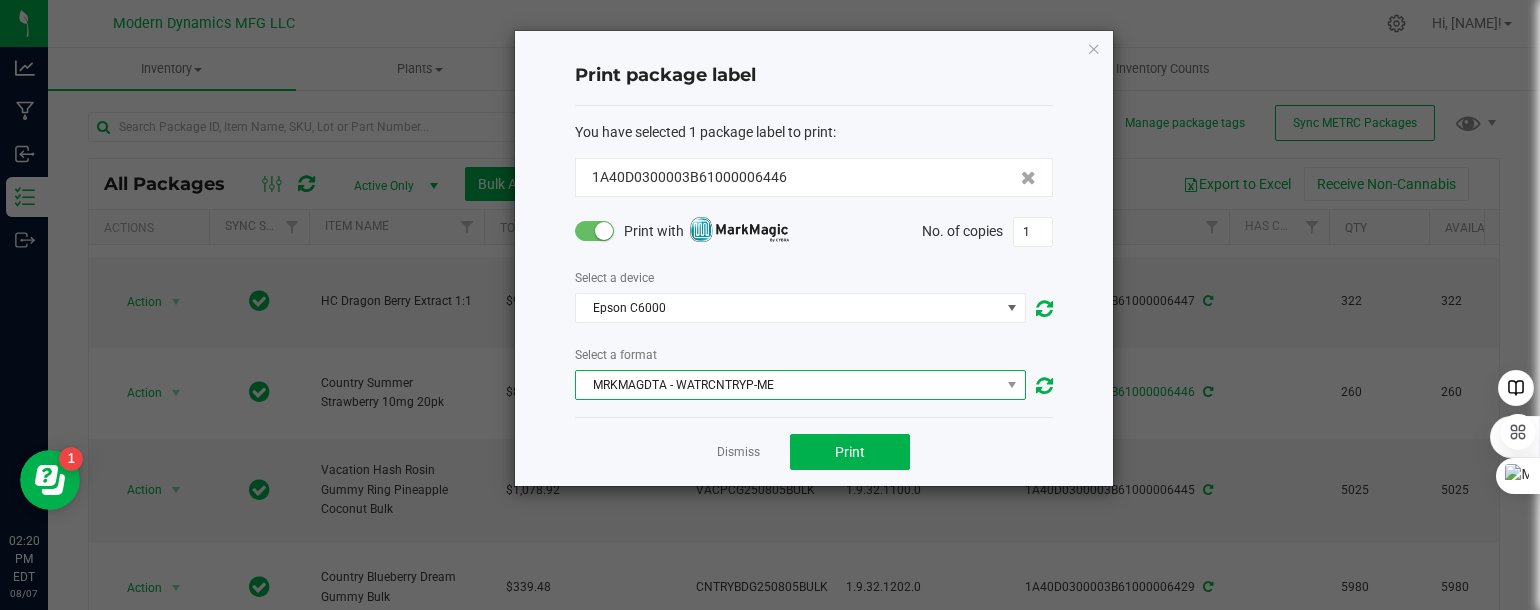 click on "MRKMAGDTA - WATRCNTRYP-ME" at bounding box center (788, 385) 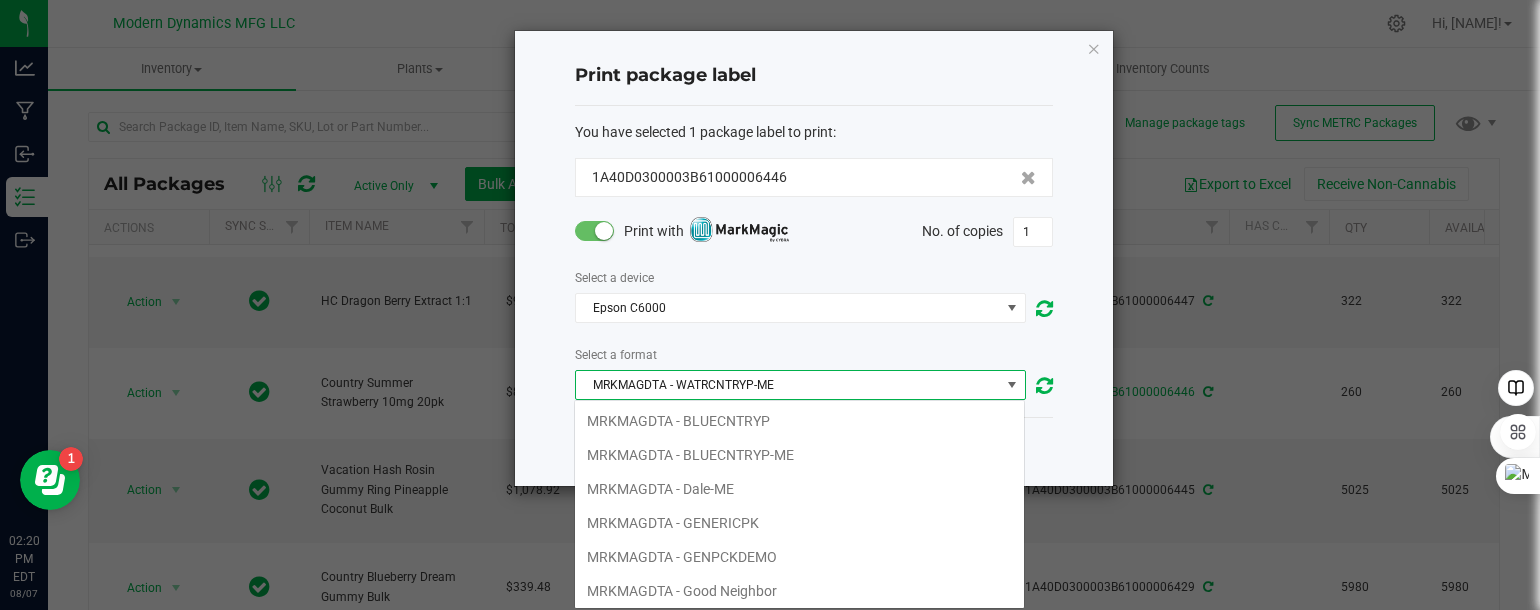 scroll, scrollTop: 99970, scrollLeft: 99548, axis: both 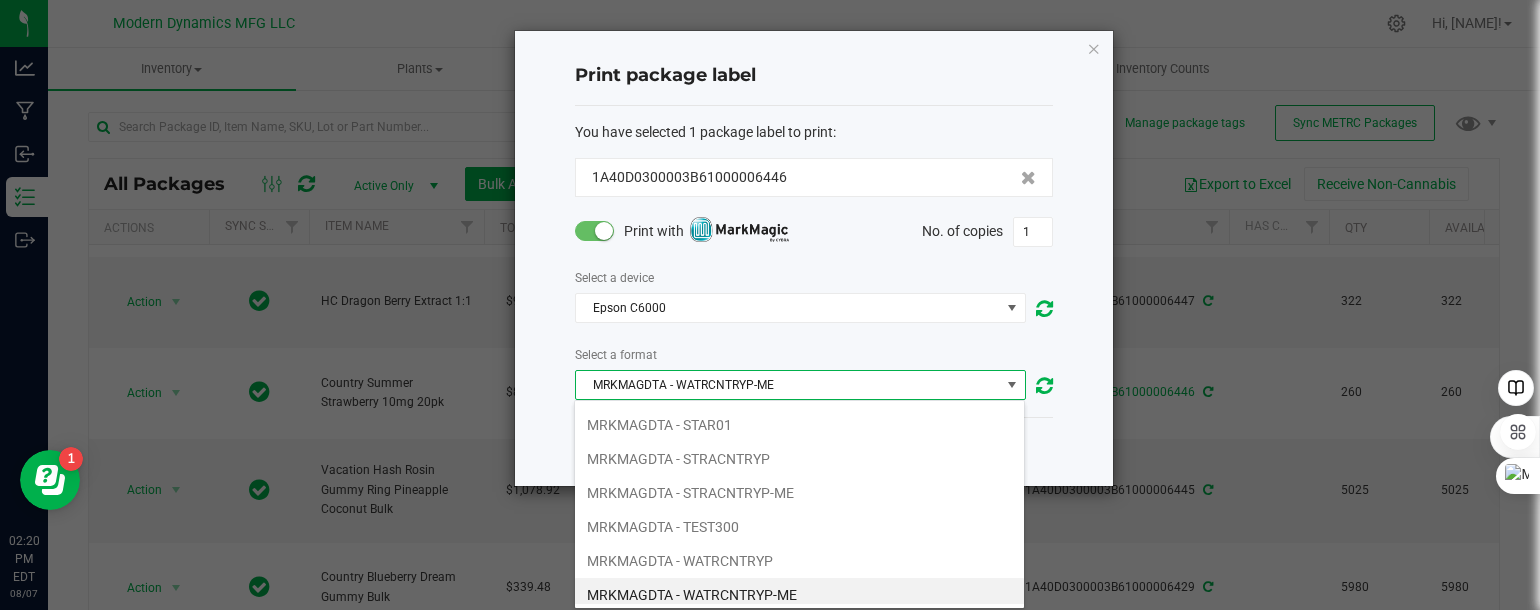 click on "MRKMAGDTA - WATRCNTRYP-ME" at bounding box center (799, 595) 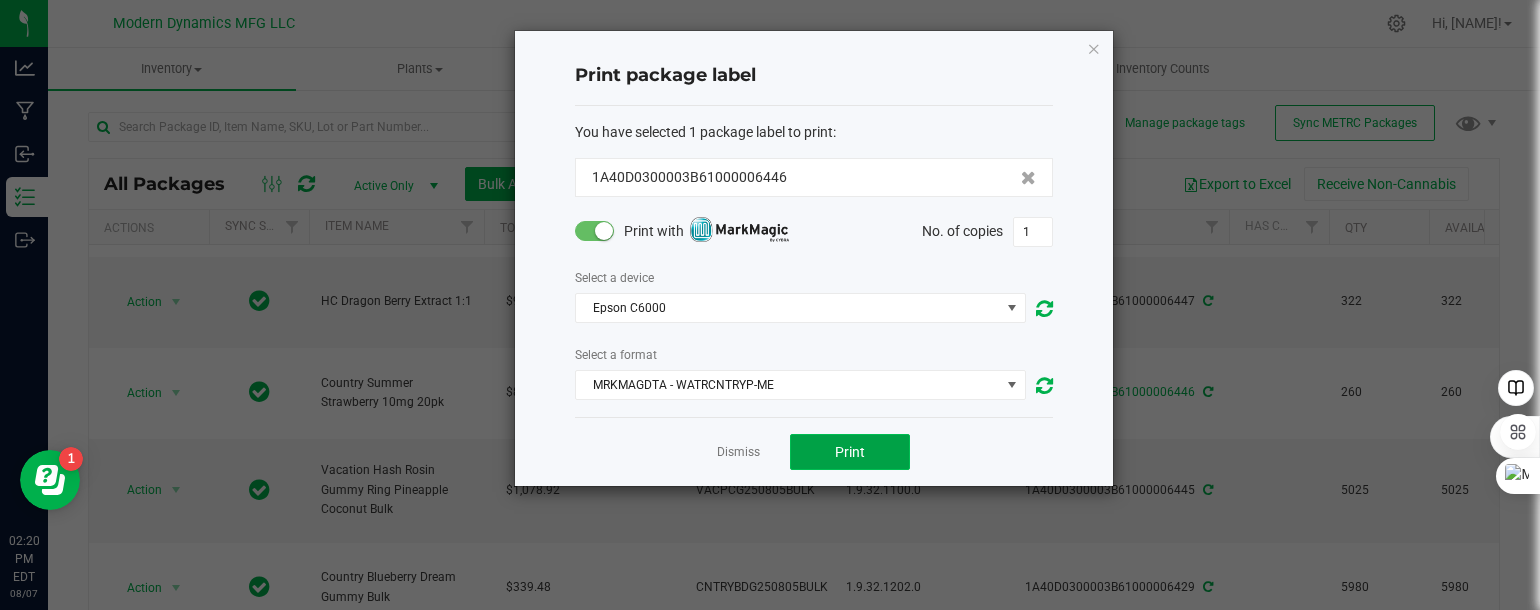 click on "Print" 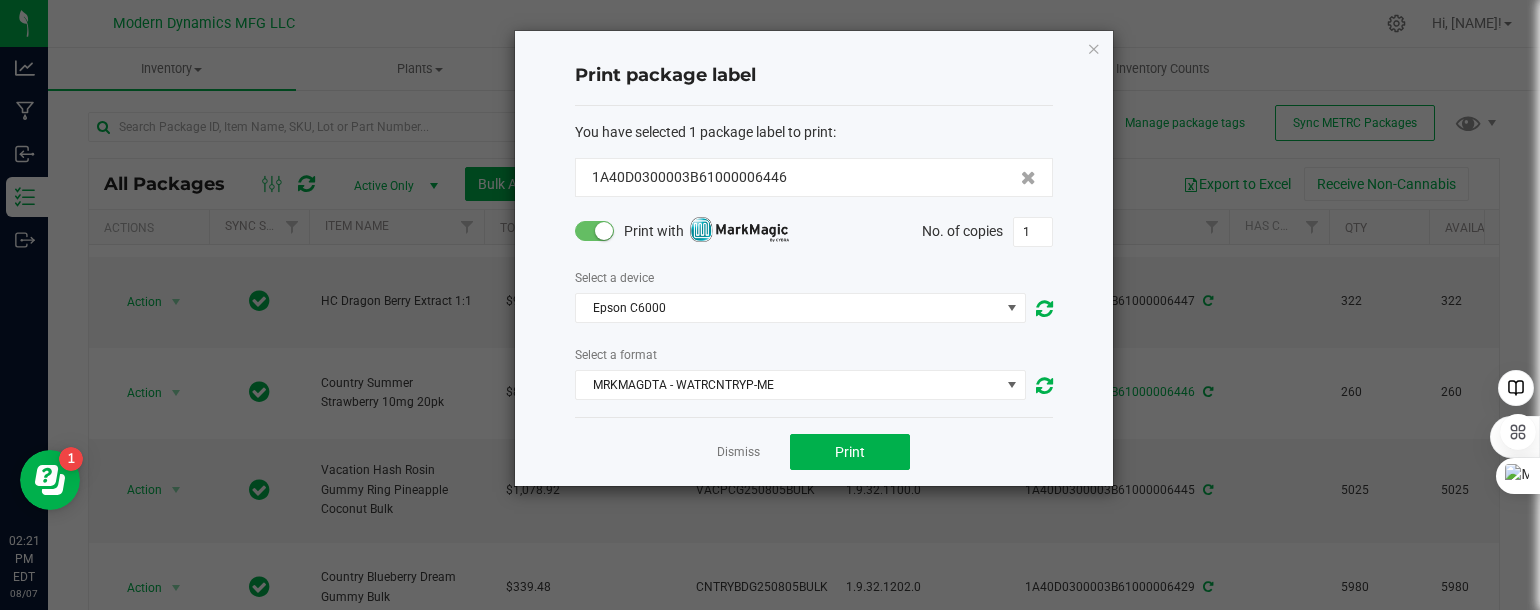 click on "Print package label" 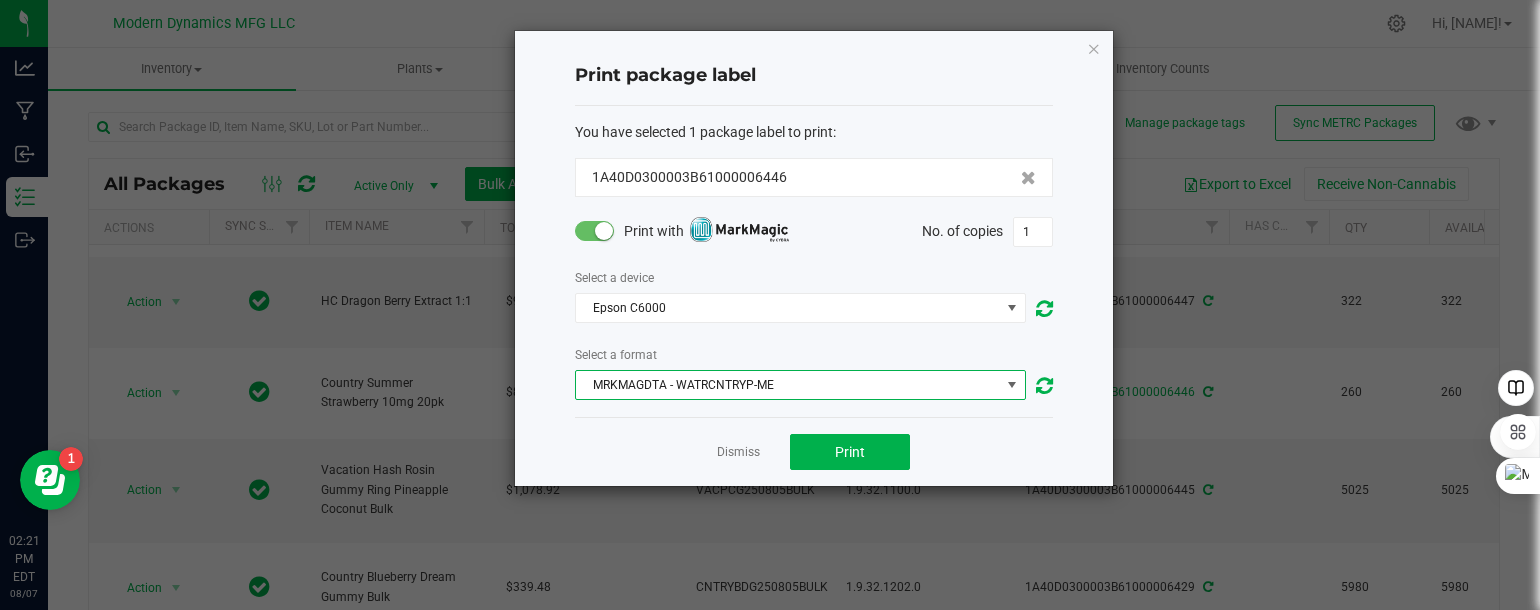 click on "MRKMAGDTA - WATRCNTRYP-ME" at bounding box center (788, 385) 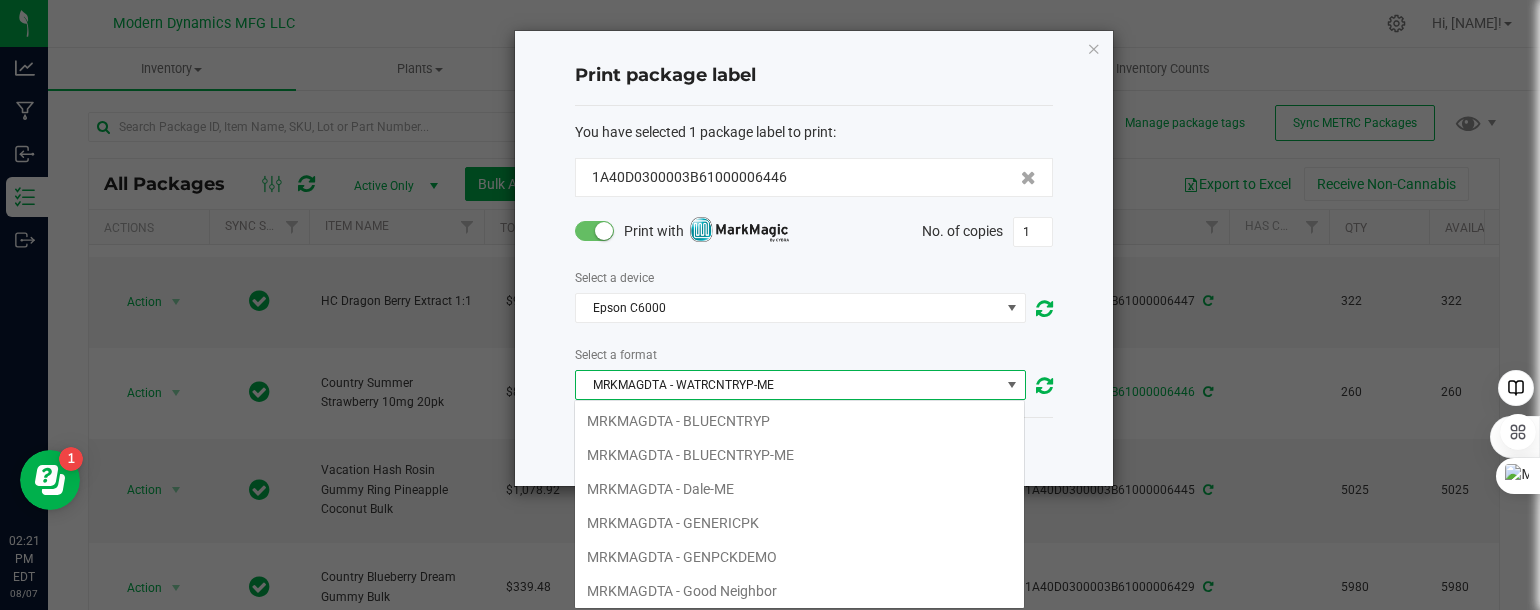 scroll, scrollTop: 540, scrollLeft: 0, axis: vertical 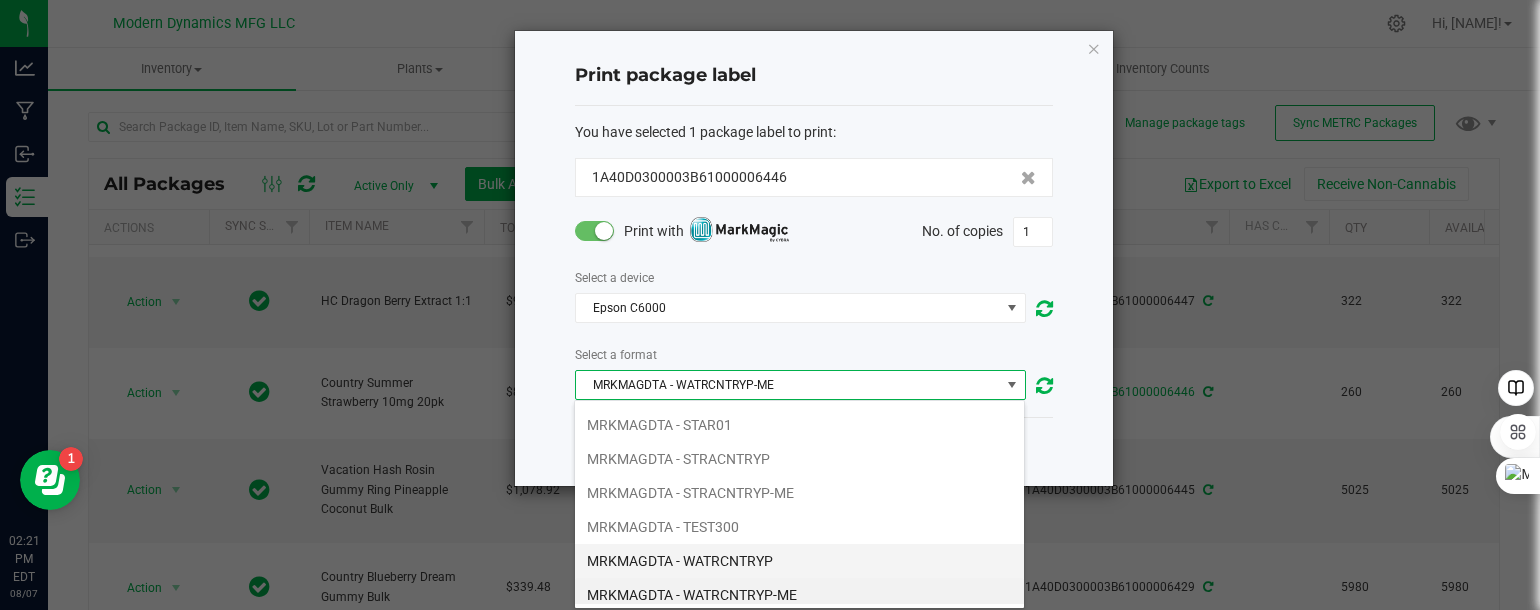 click on "MRKMAGDTA - WATRCNTRYP" at bounding box center (799, 561) 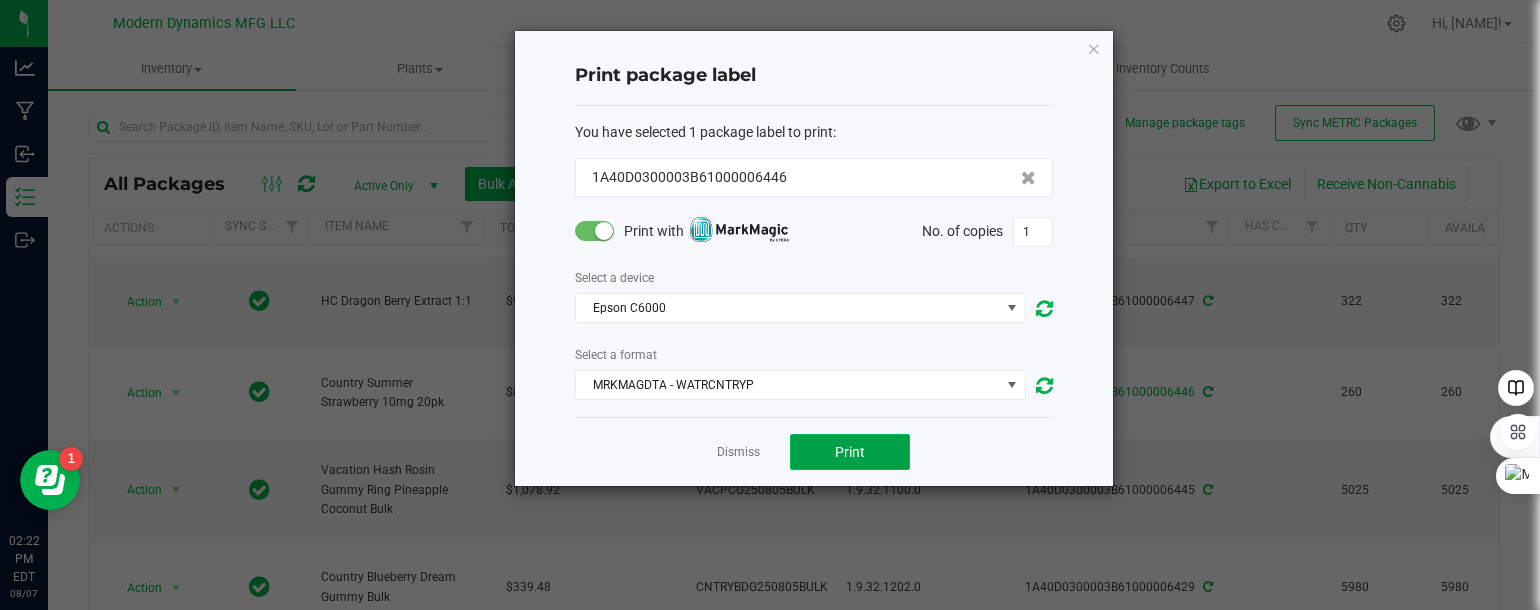 click on "Print" 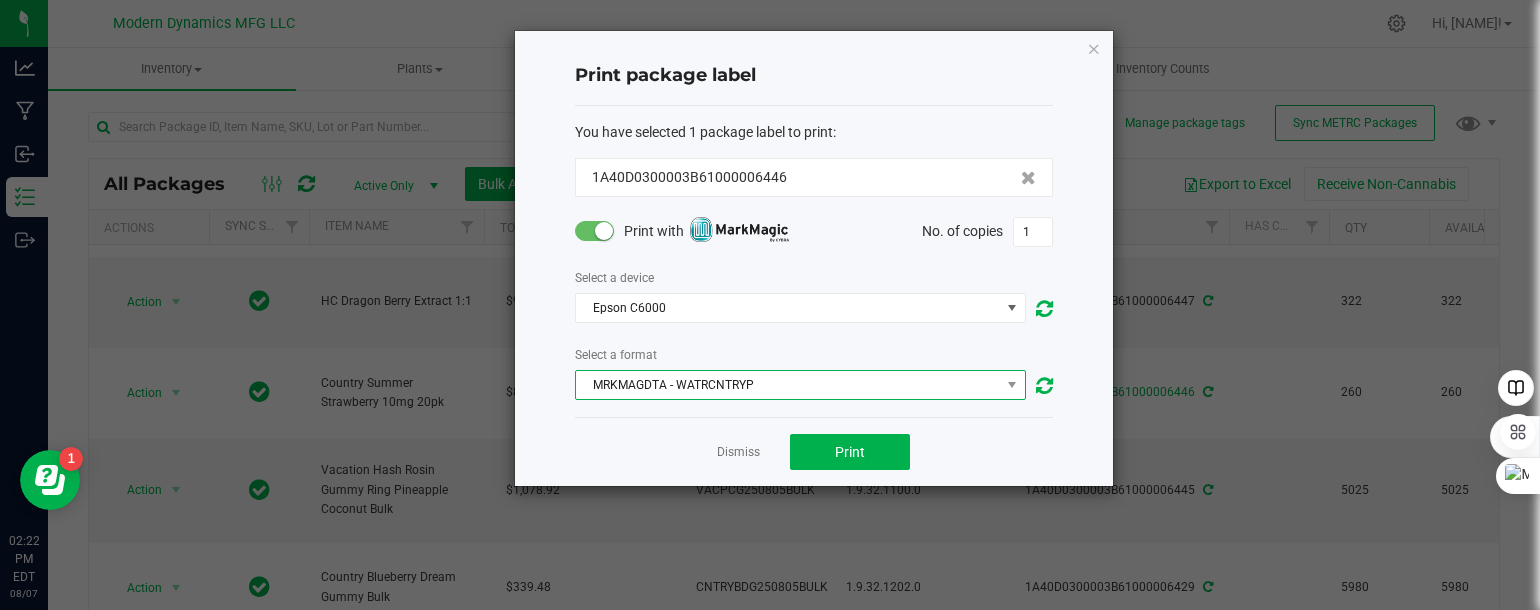 click on "MRKMAGDTA - WATRCNTRYP" at bounding box center (788, 385) 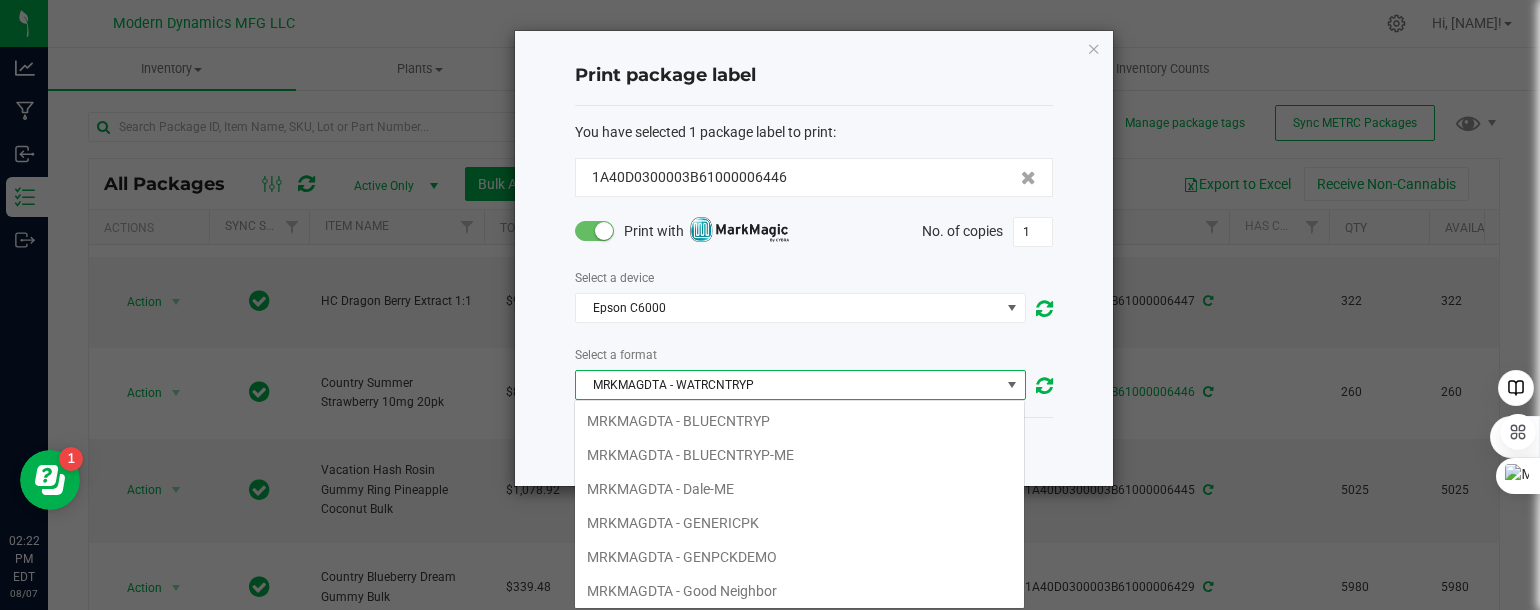 scroll, scrollTop: 99970, scrollLeft: 99548, axis: both 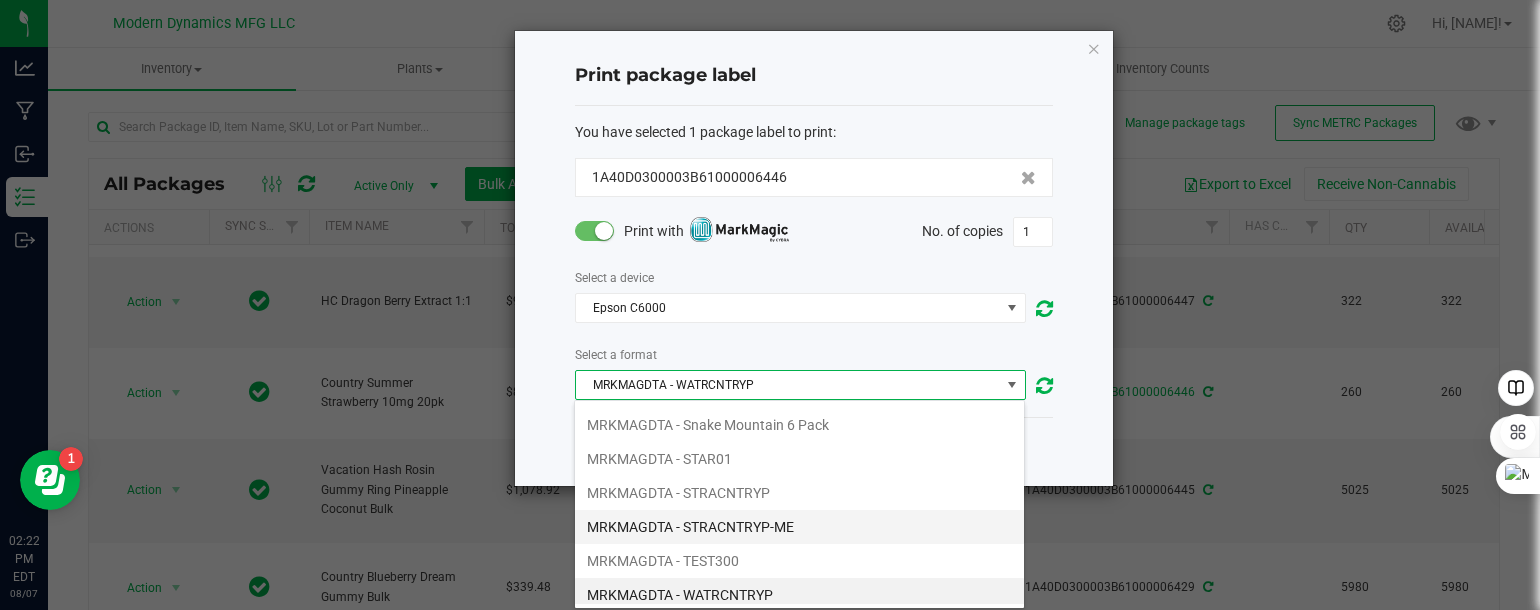 click on "MRKMAGDTA - STRACNTRYP-ME" at bounding box center (799, 527) 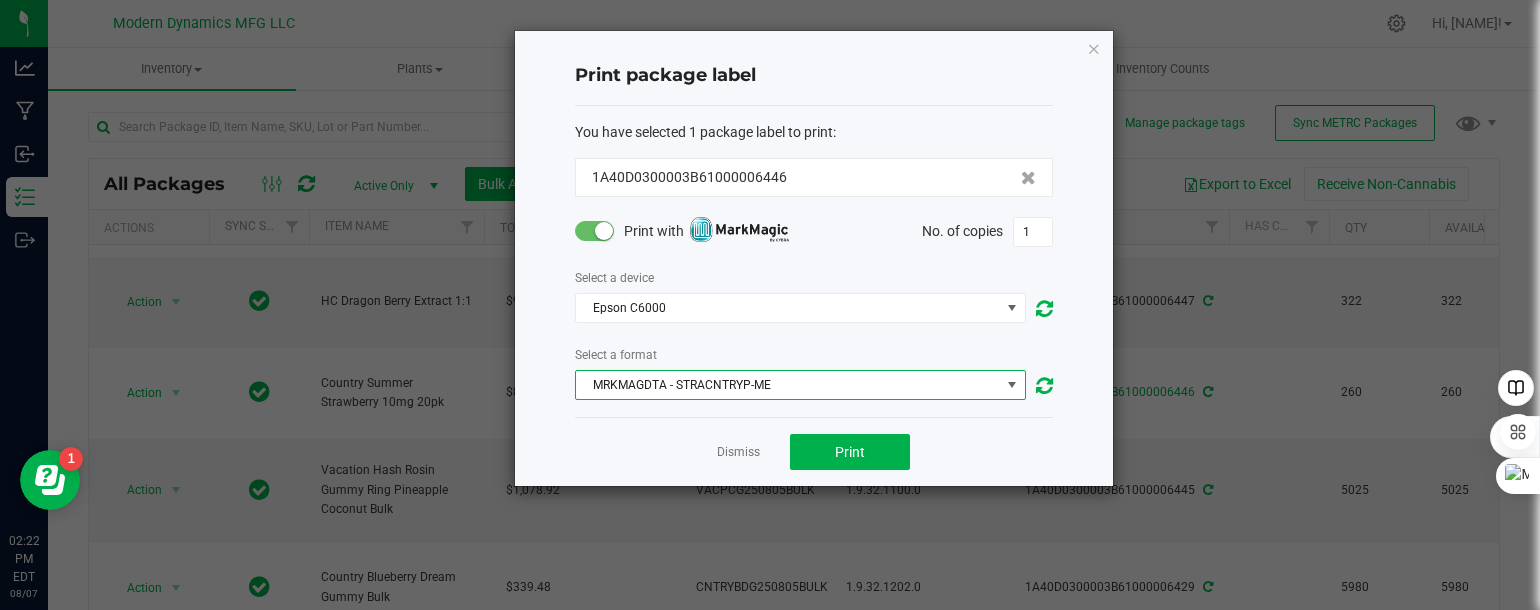 click on "MRKMAGDTA - STRACNTRYP-ME" at bounding box center [788, 385] 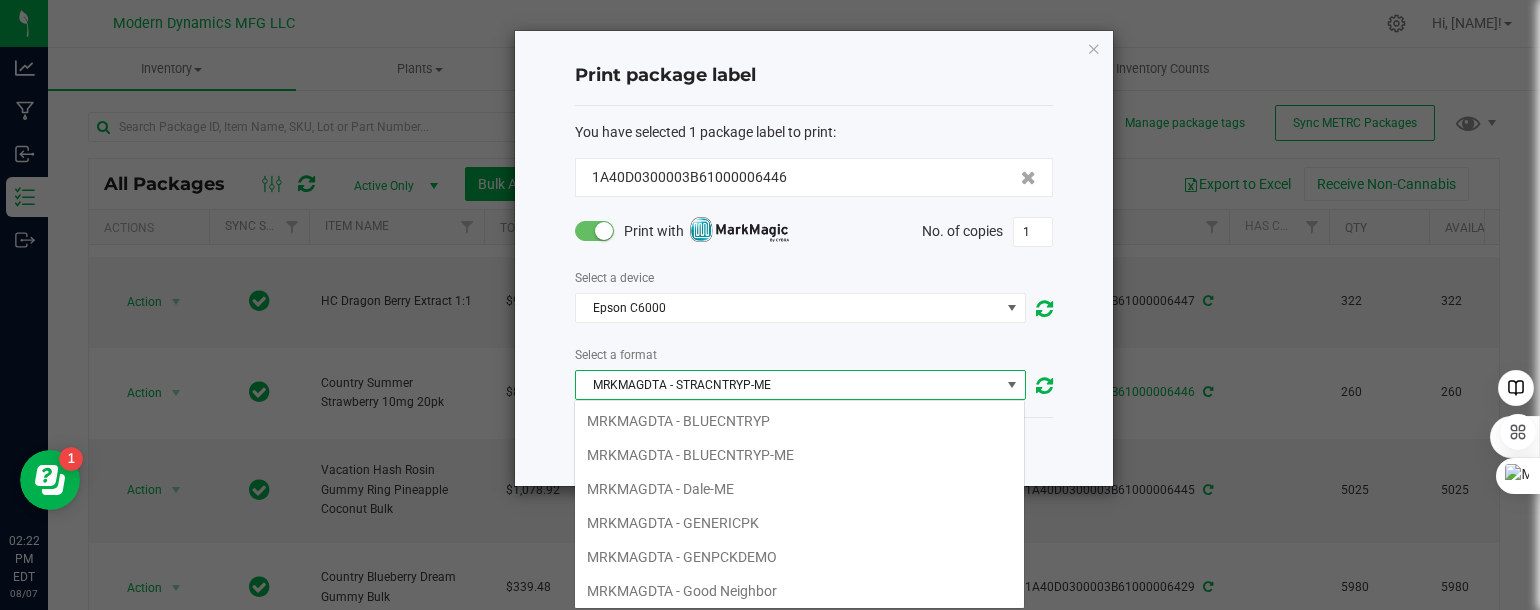 scroll, scrollTop: 439, scrollLeft: 0, axis: vertical 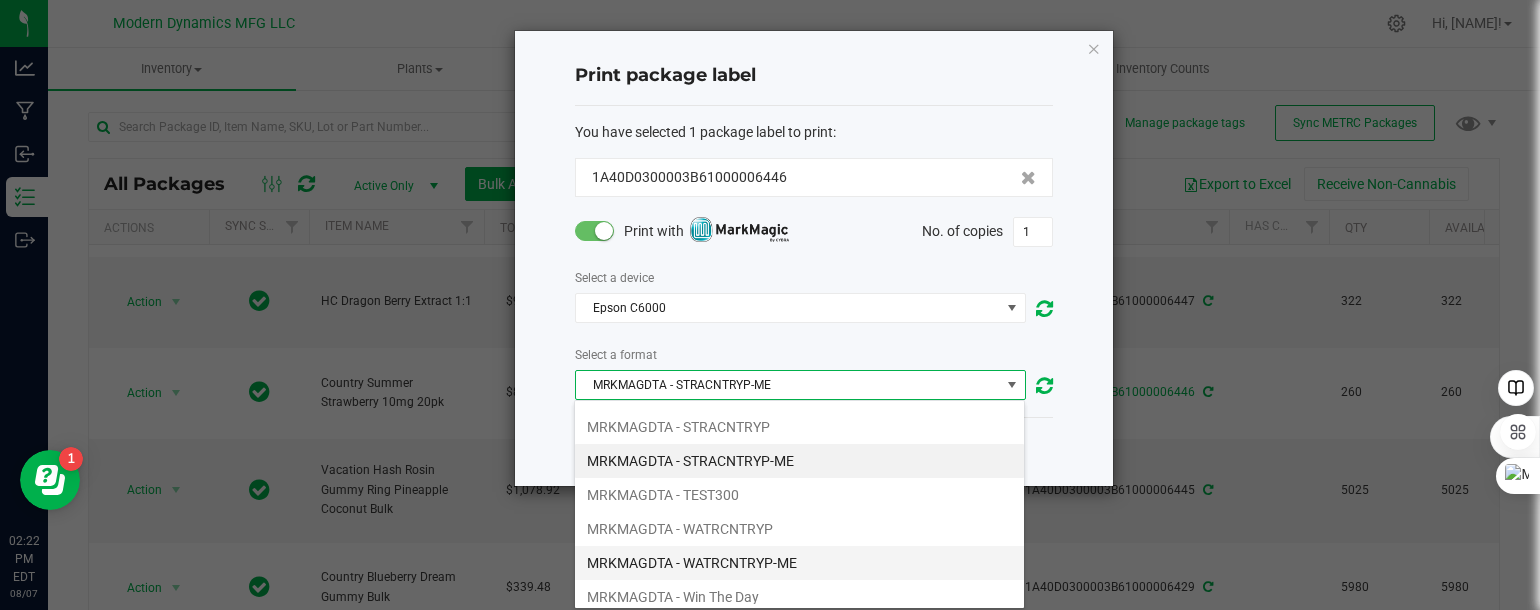 click on "MRKMAGDTA - WATRCNTRYP-ME" at bounding box center (799, 563) 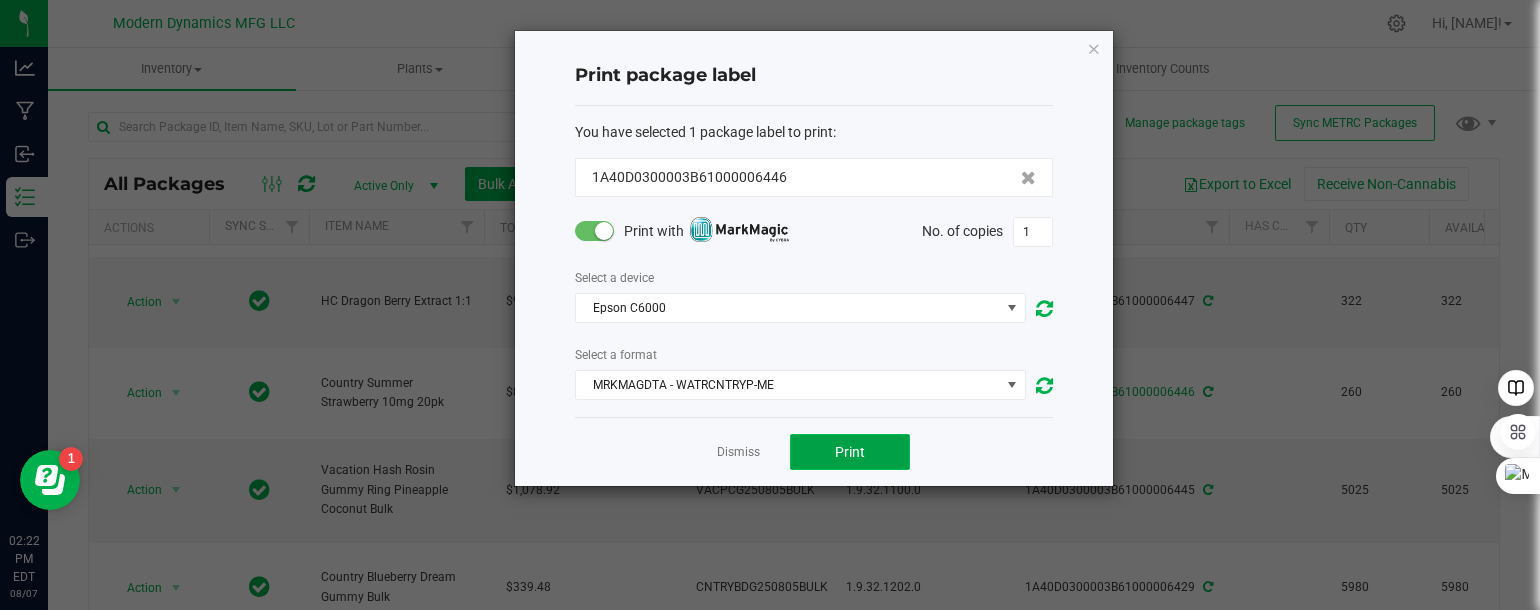 click on "Print" 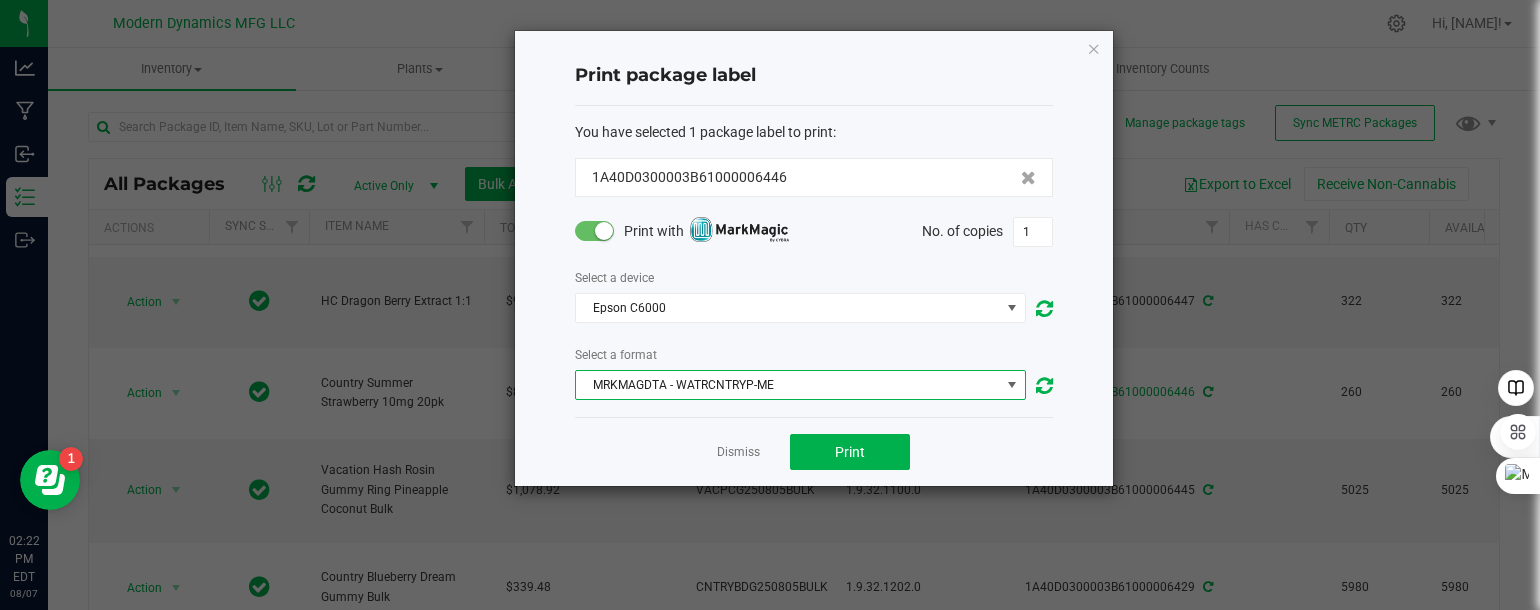 click on "MRKMAGDTA - WATRCNTRYP-ME" at bounding box center [788, 385] 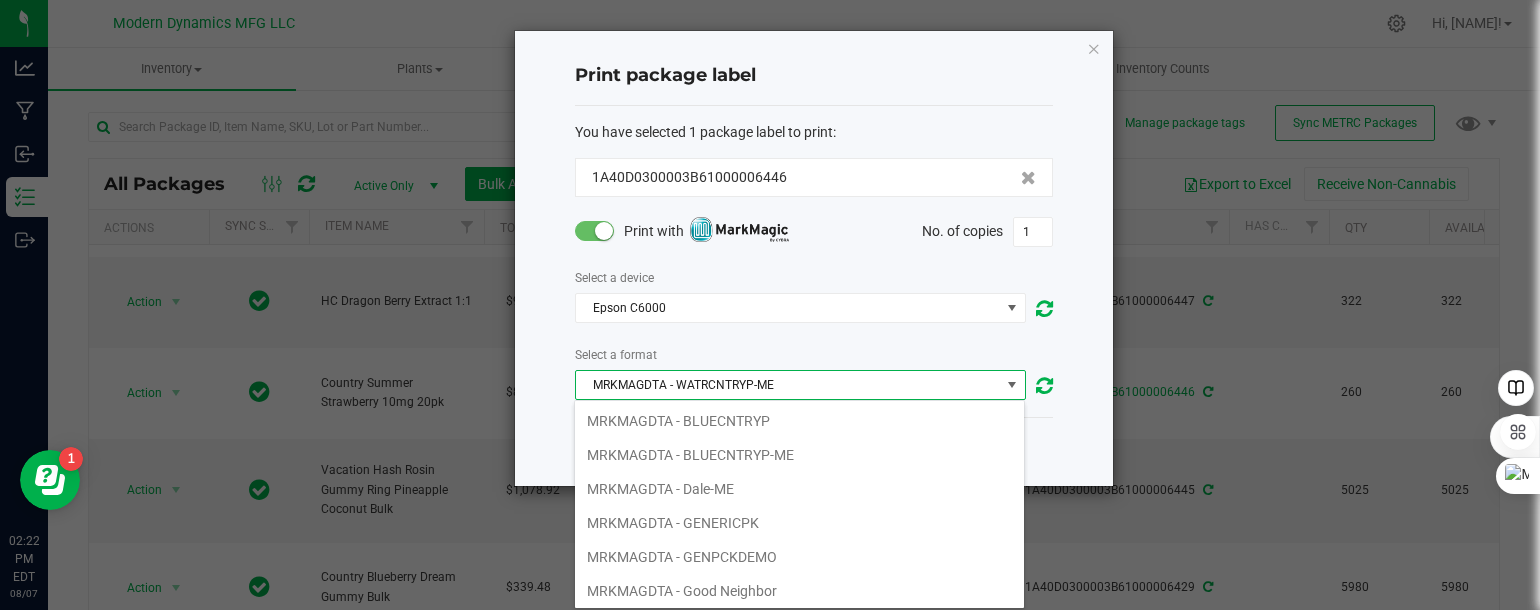 scroll, scrollTop: 540, scrollLeft: 0, axis: vertical 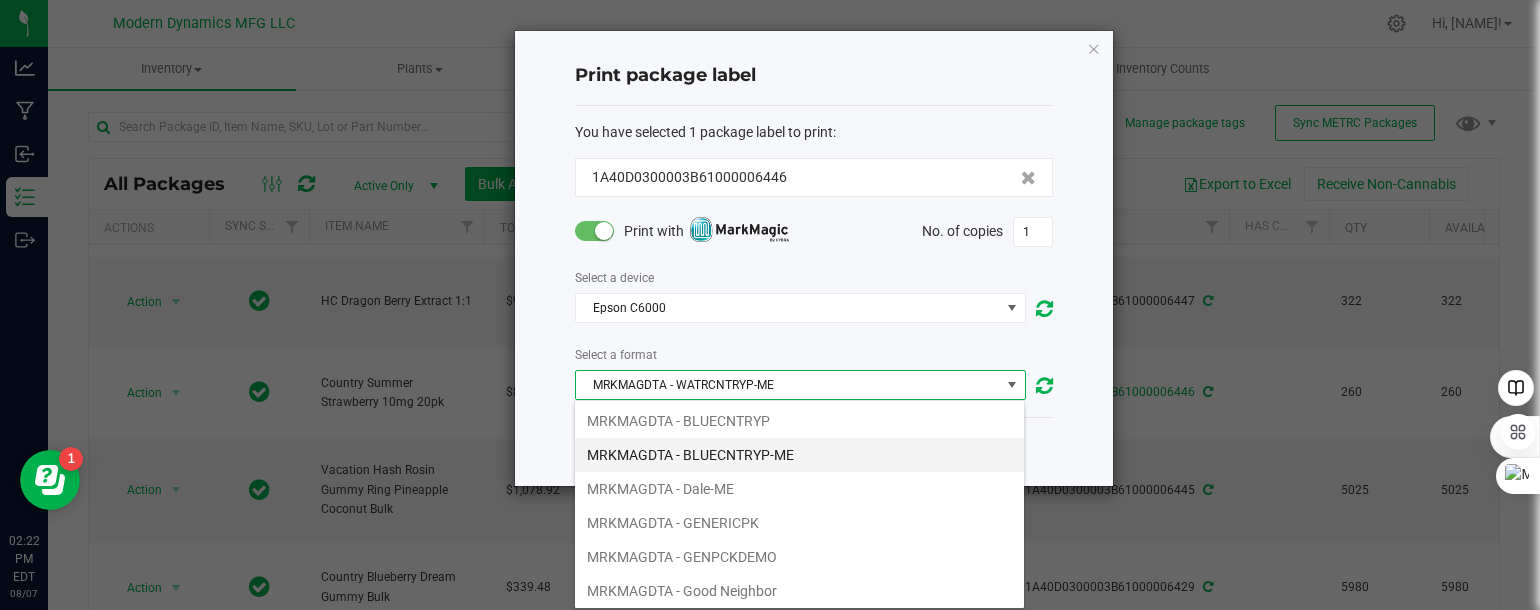 click on "MRKMAGDTA - BLUECNTRYP-ME" at bounding box center [799, 455] 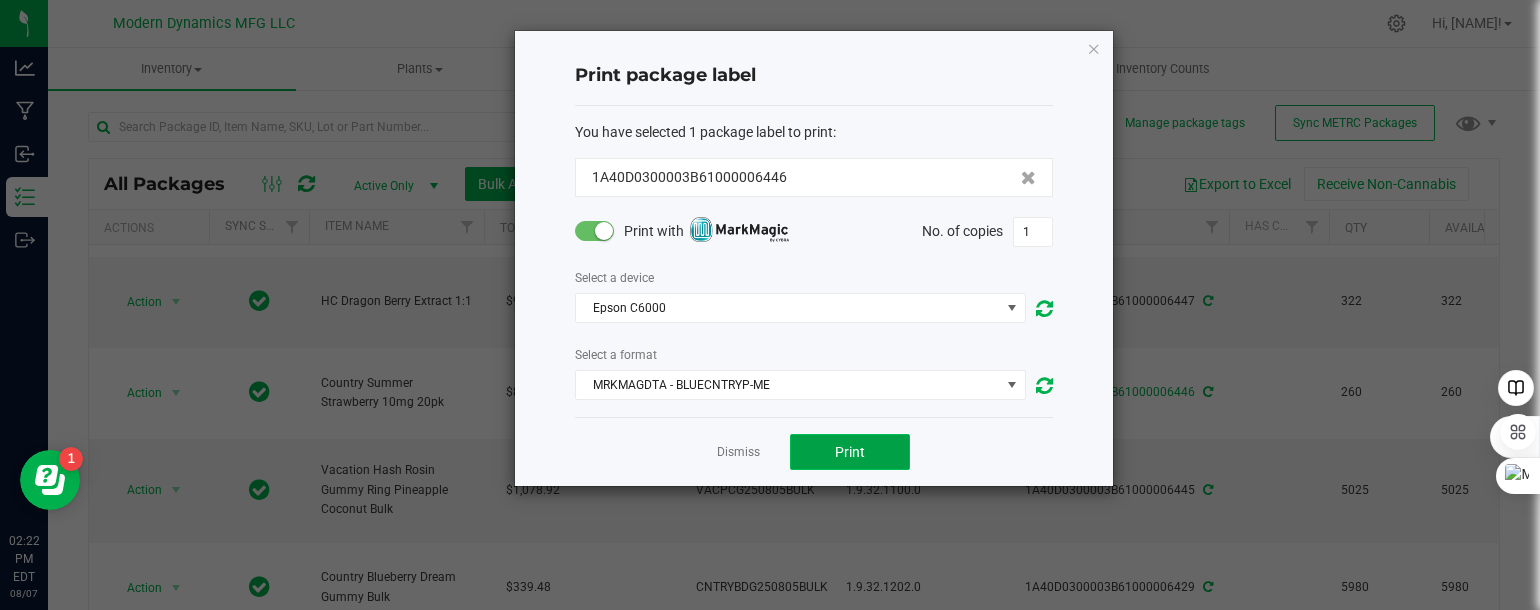 click on "Print" 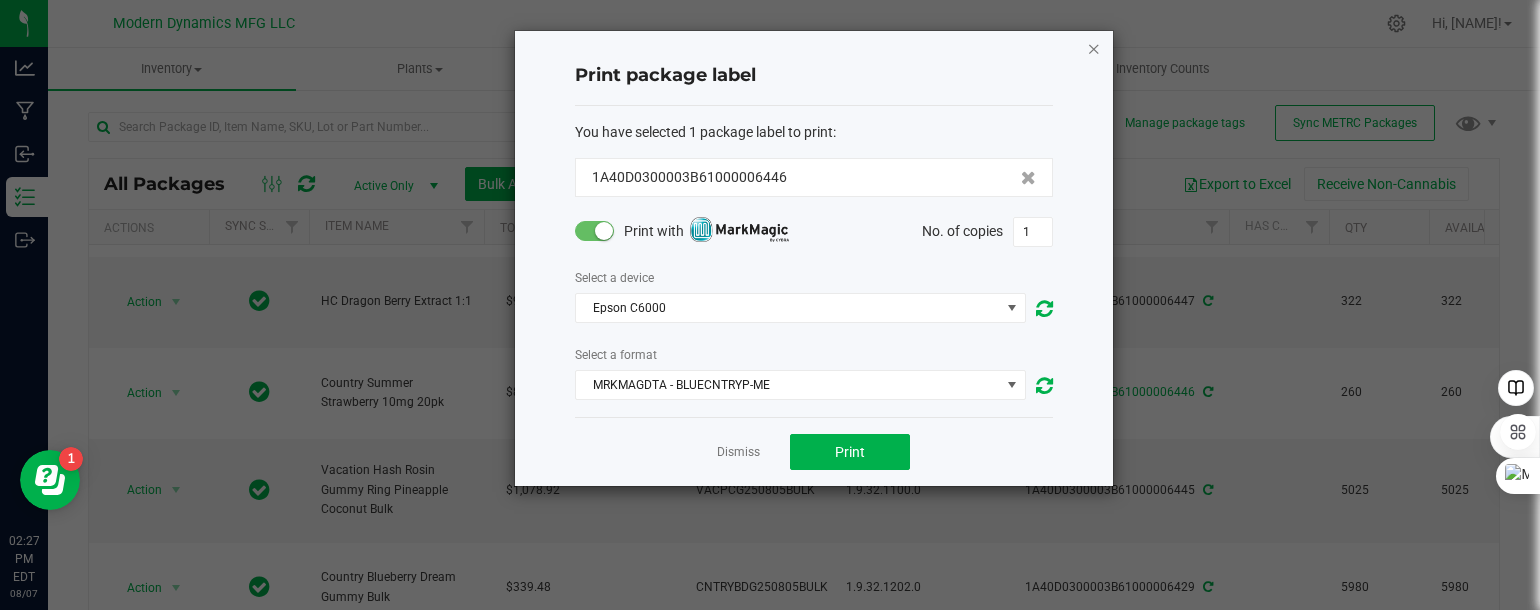 click 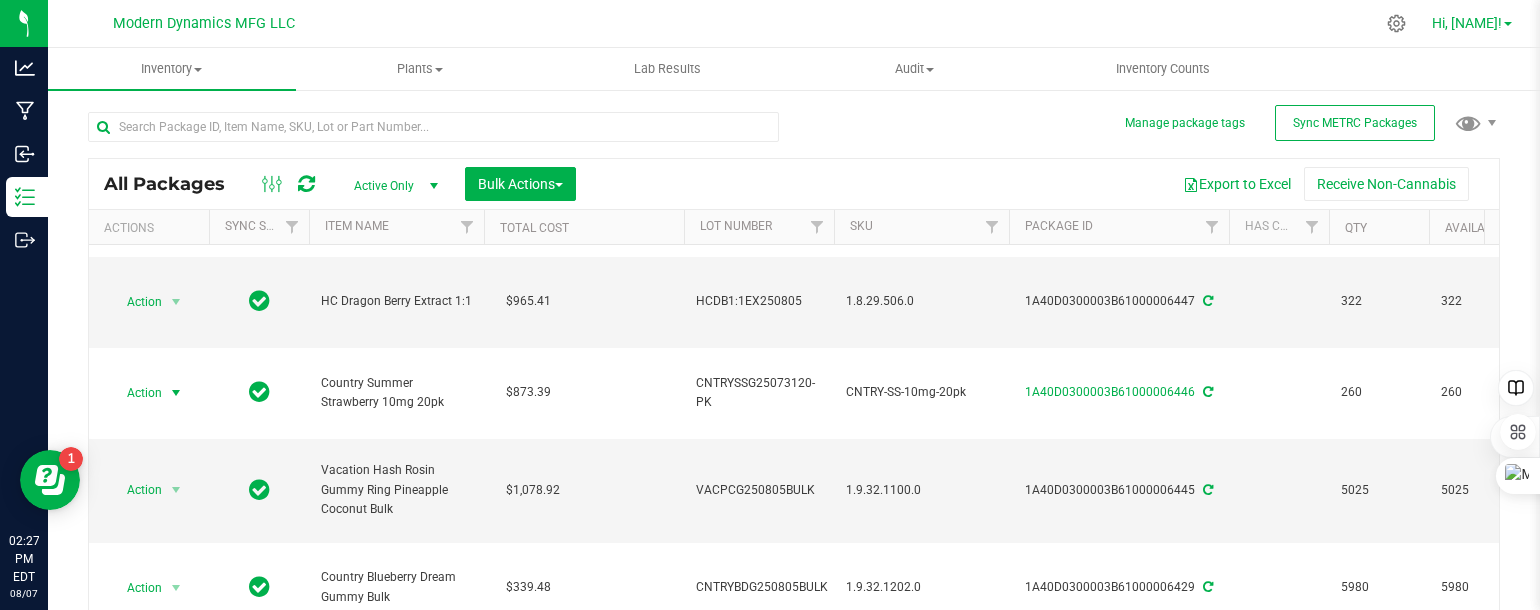 click on "Hi, [NAME]!" at bounding box center (1472, 23) 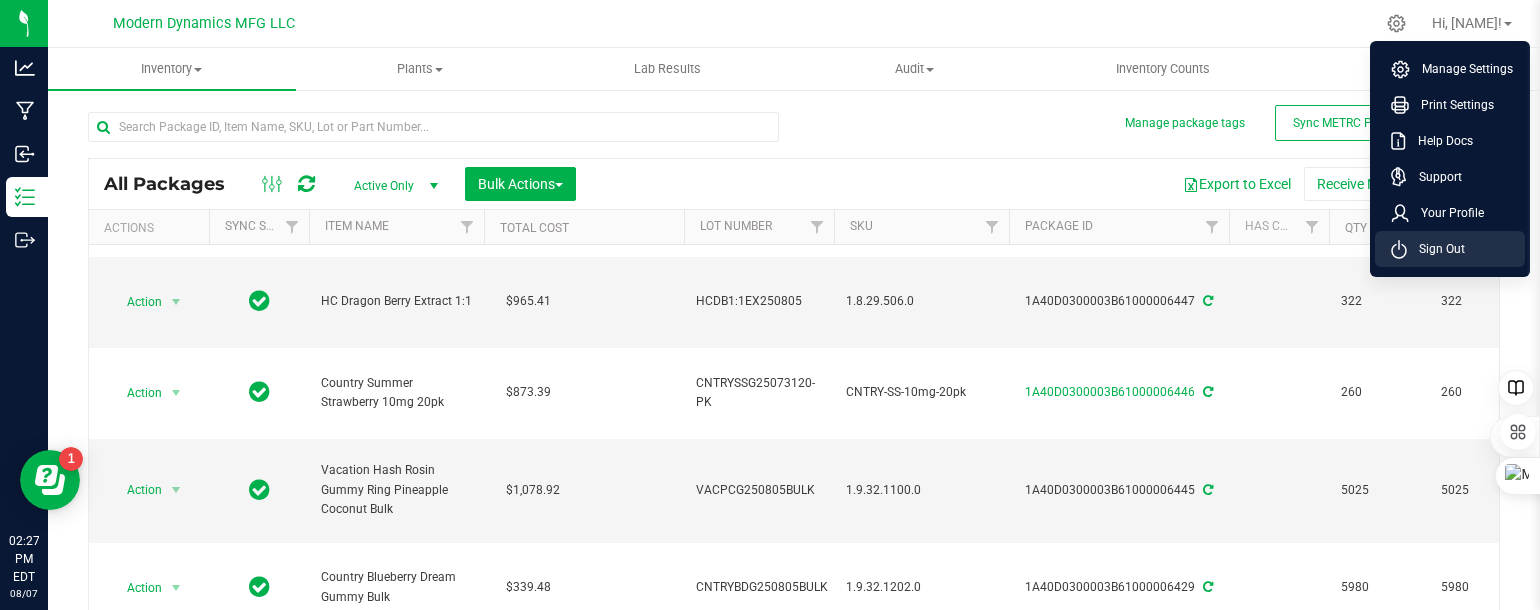click on "Sign Out" at bounding box center (1436, 249) 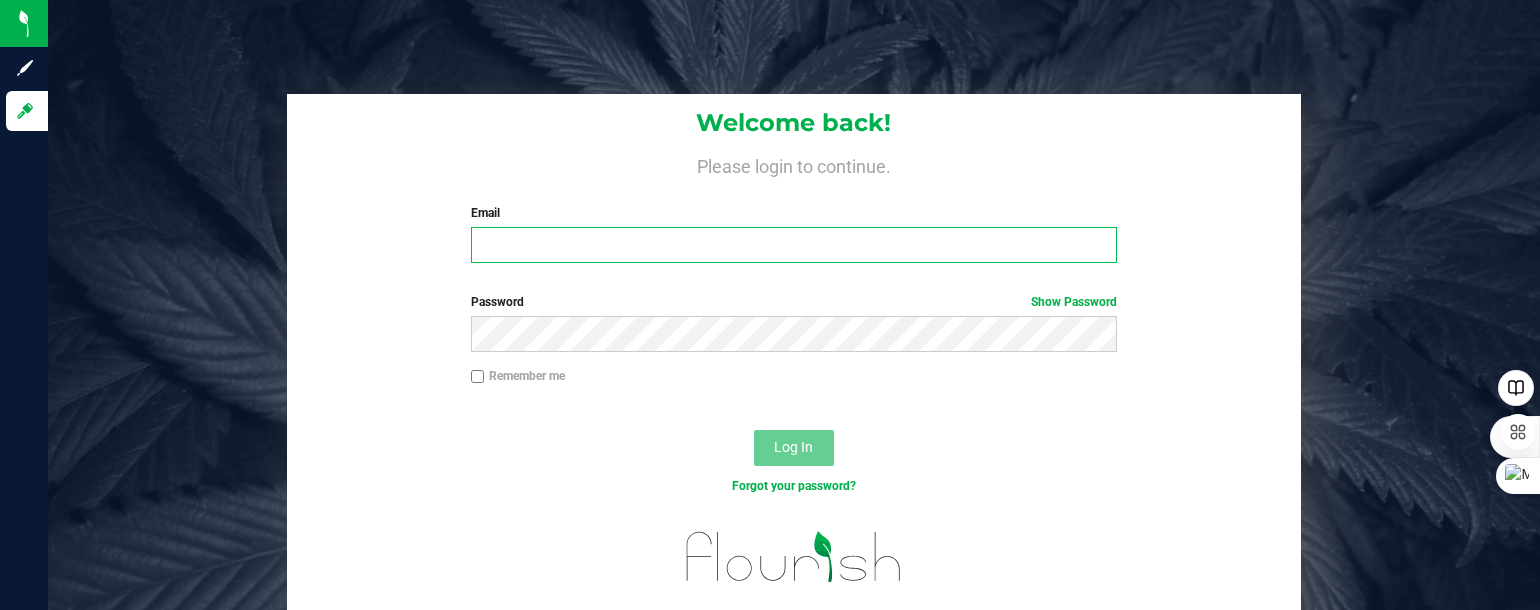 click on "Email" at bounding box center [794, 245] 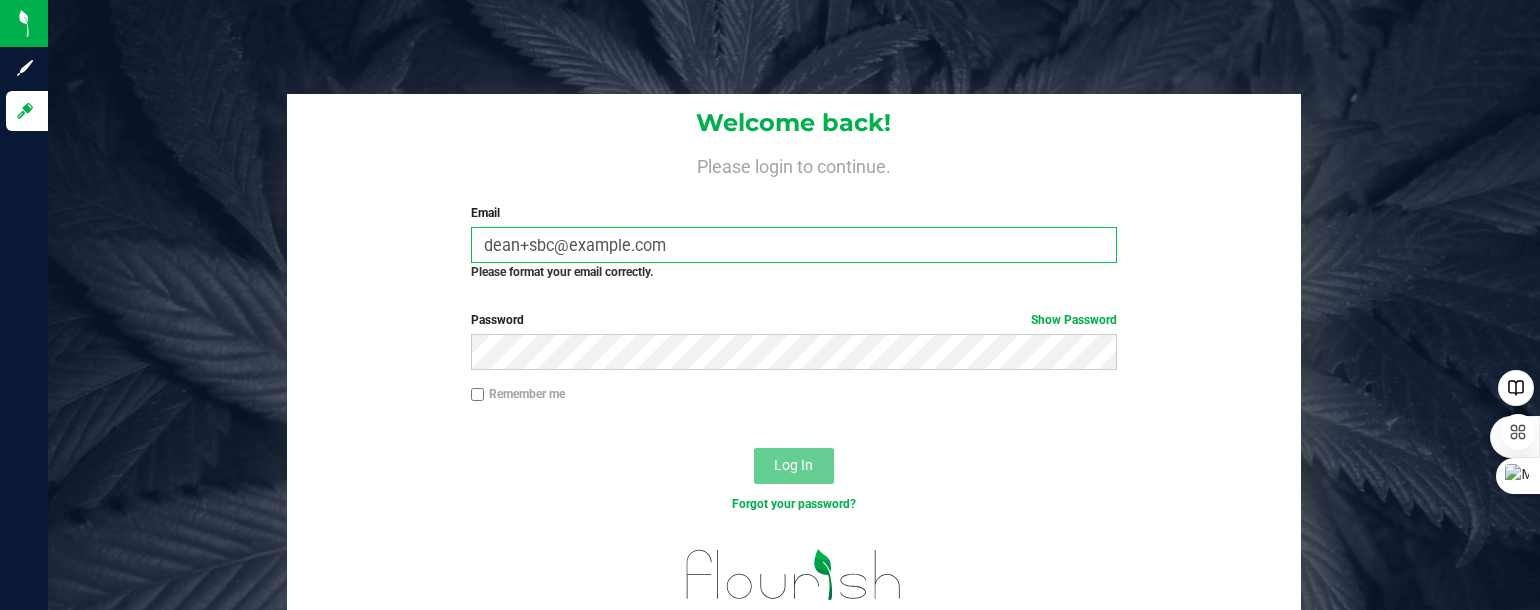 type on "[EMAIL]" 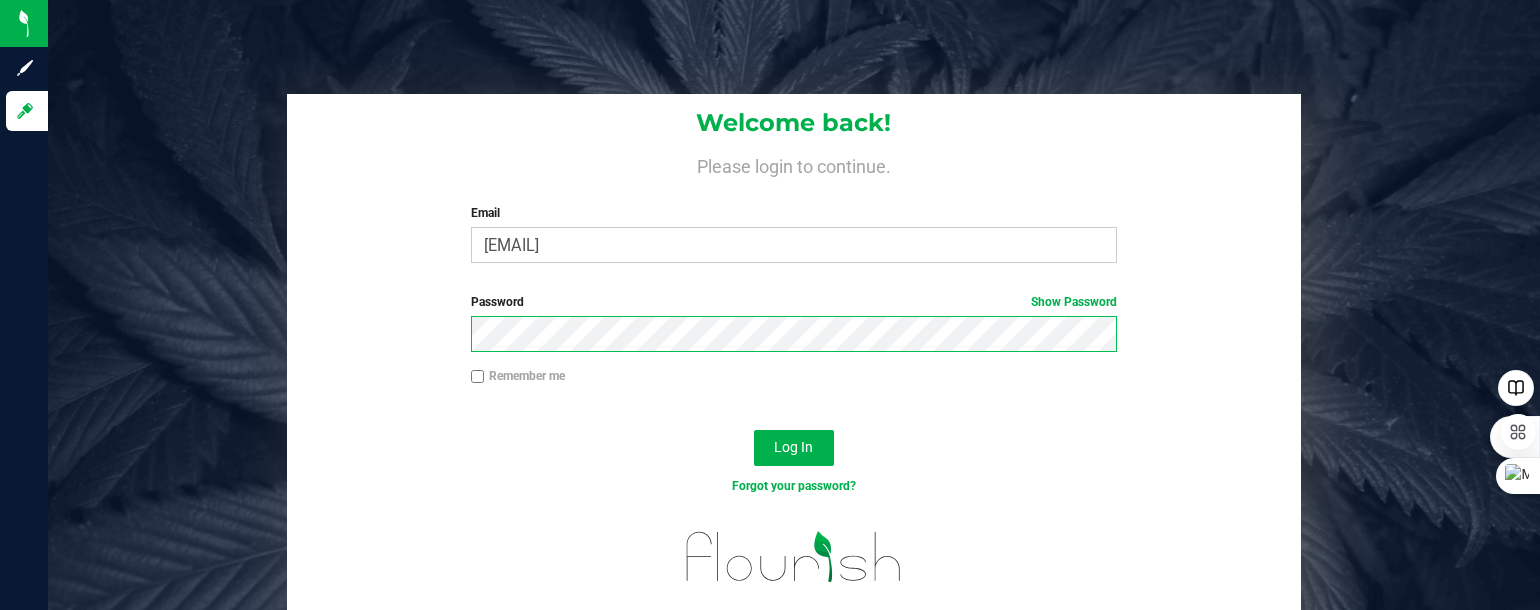 click on "Log In" at bounding box center [794, 448] 